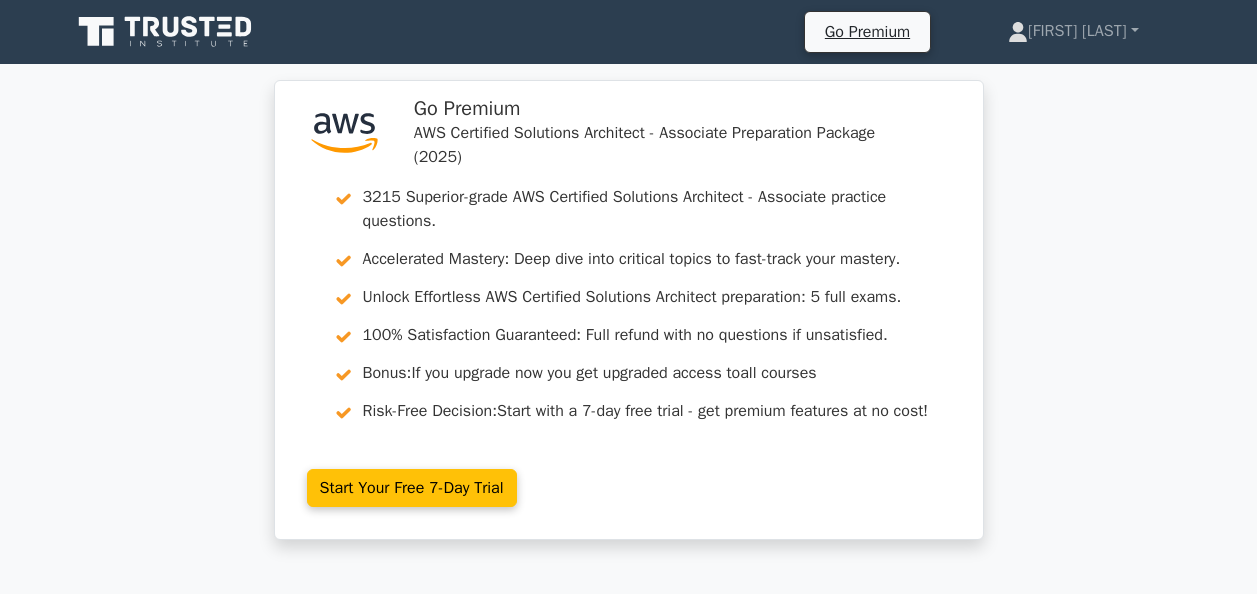 scroll, scrollTop: 401, scrollLeft: 0, axis: vertical 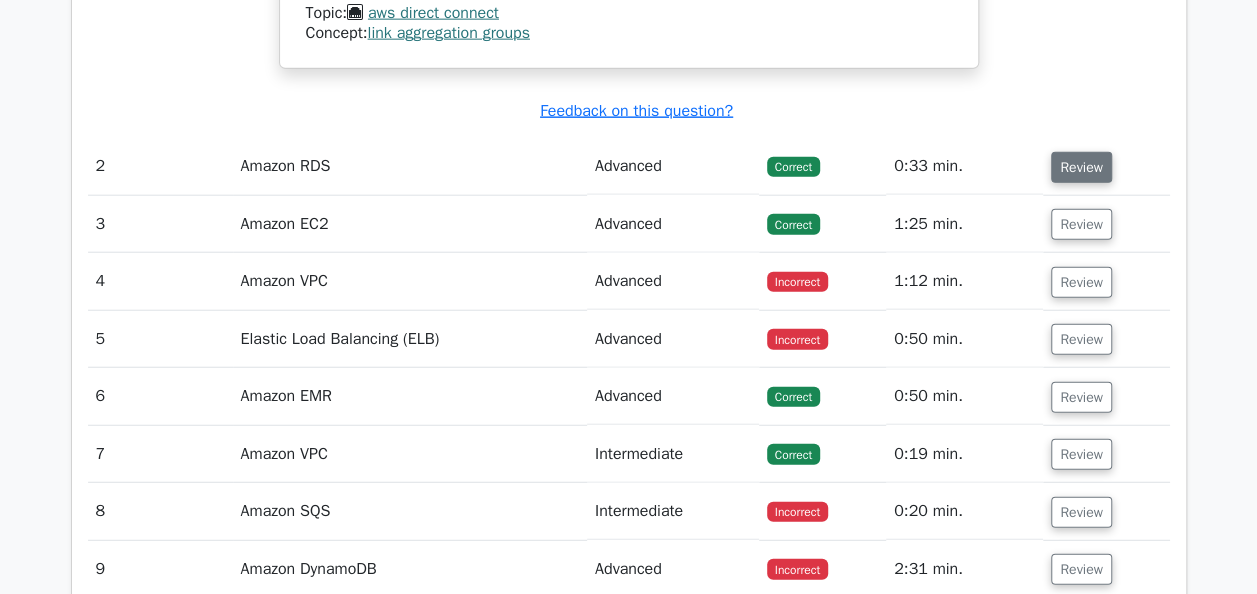 click on "Review" at bounding box center (1081, 167) 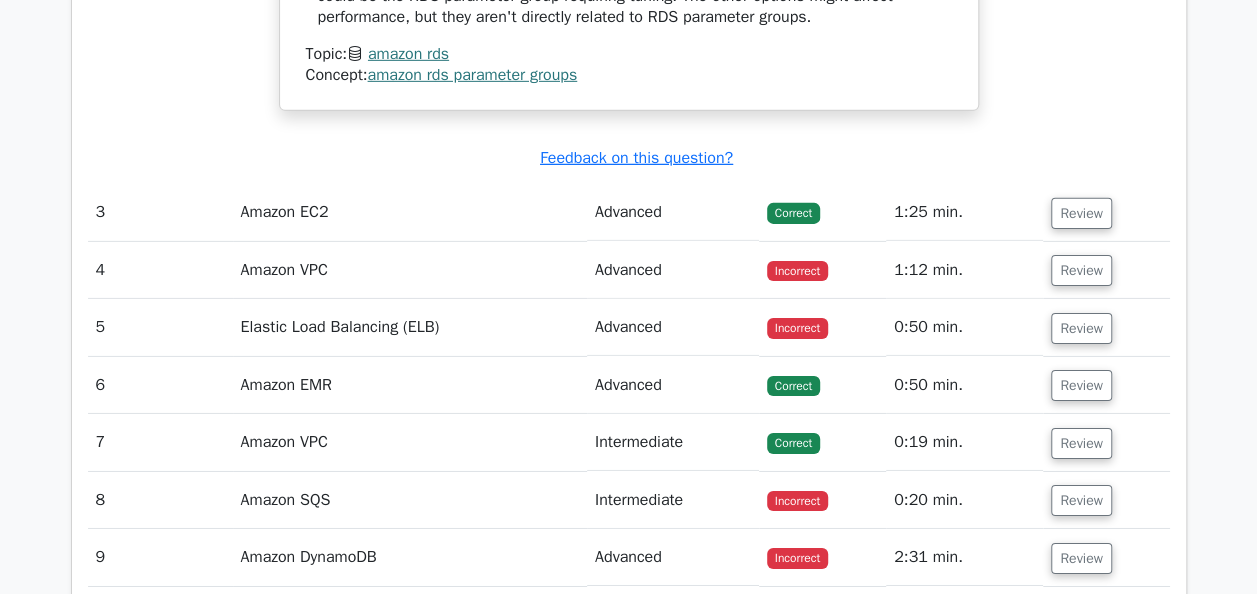 scroll, scrollTop: 3100, scrollLeft: 0, axis: vertical 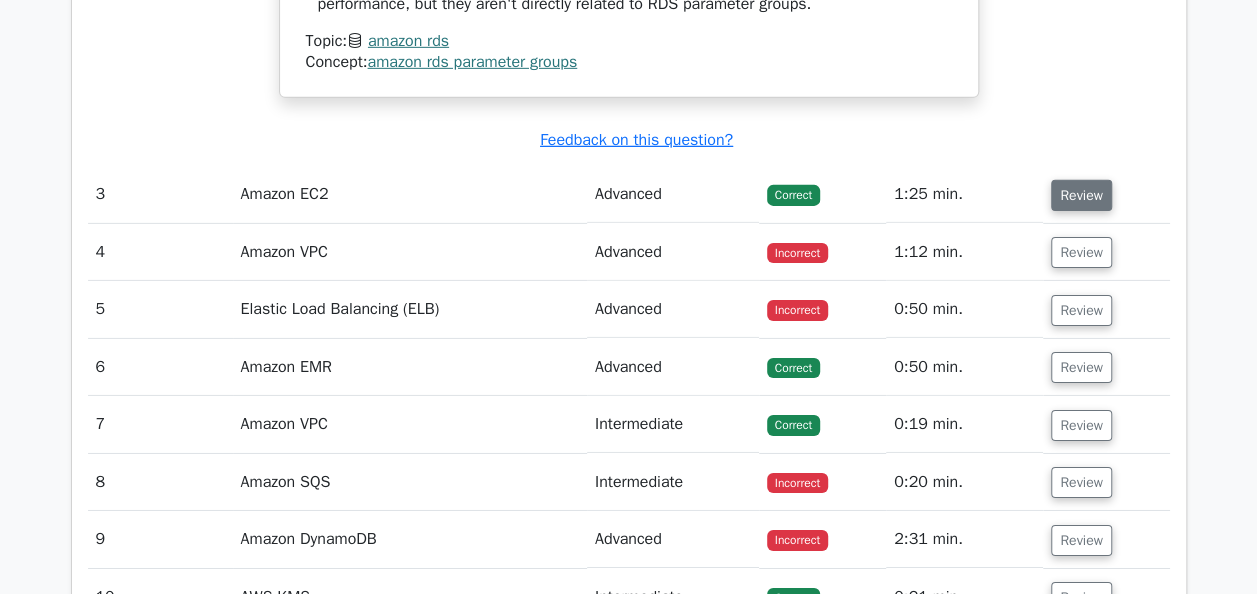 click on "Review" at bounding box center (1081, 195) 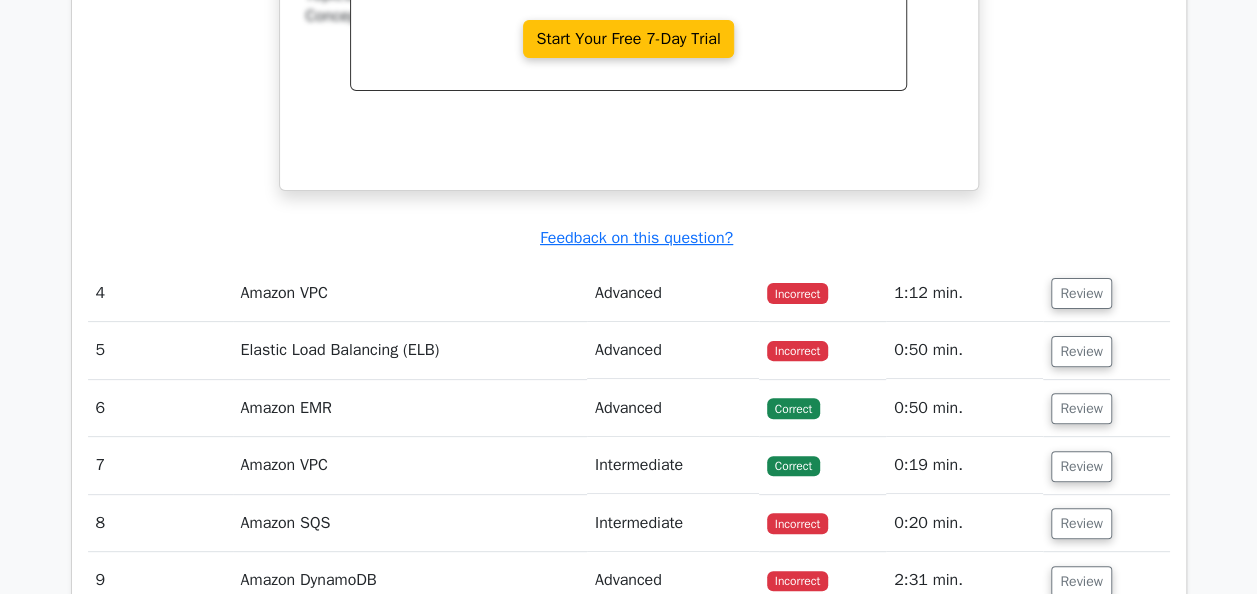scroll, scrollTop: 4000, scrollLeft: 0, axis: vertical 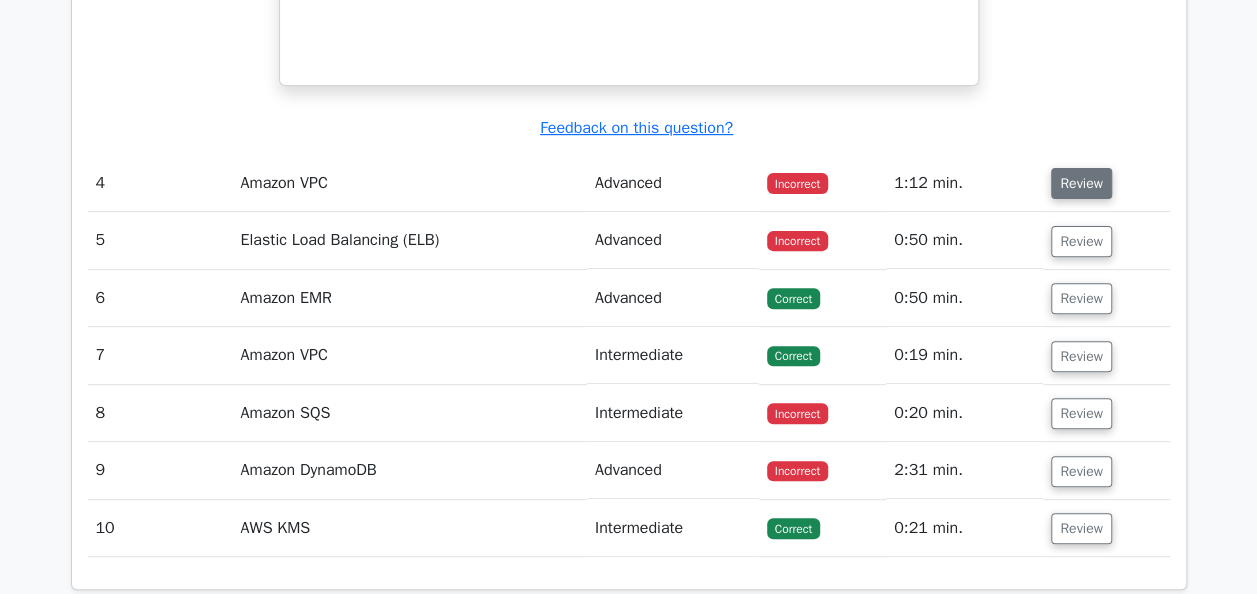 click on "Review" at bounding box center [1081, 183] 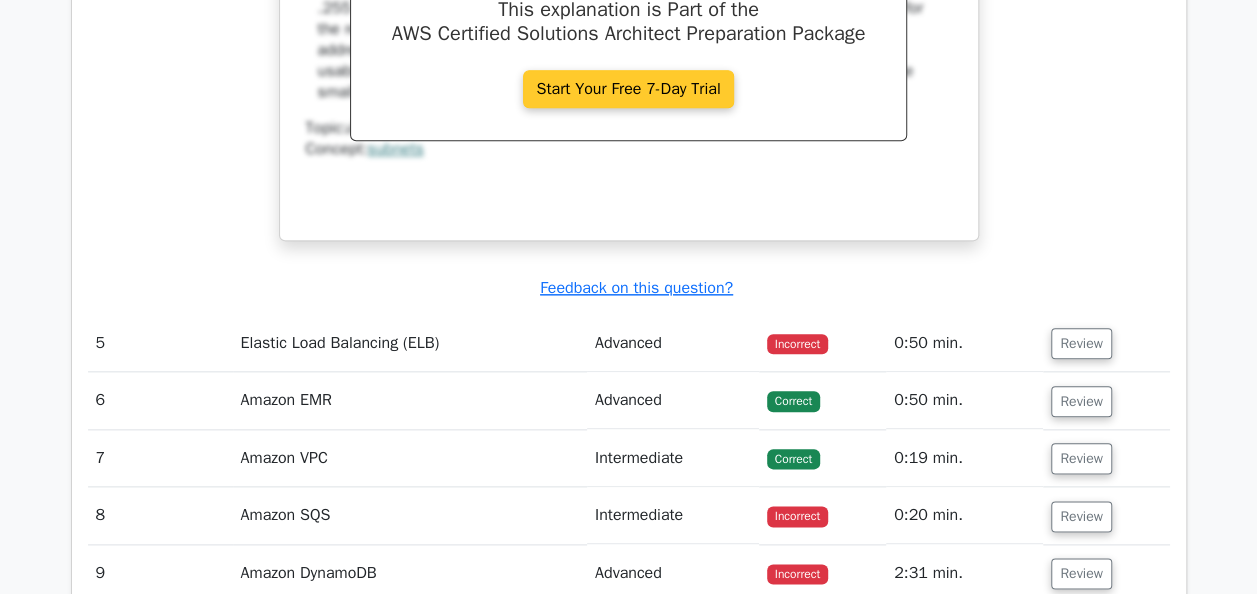 scroll, scrollTop: 4800, scrollLeft: 0, axis: vertical 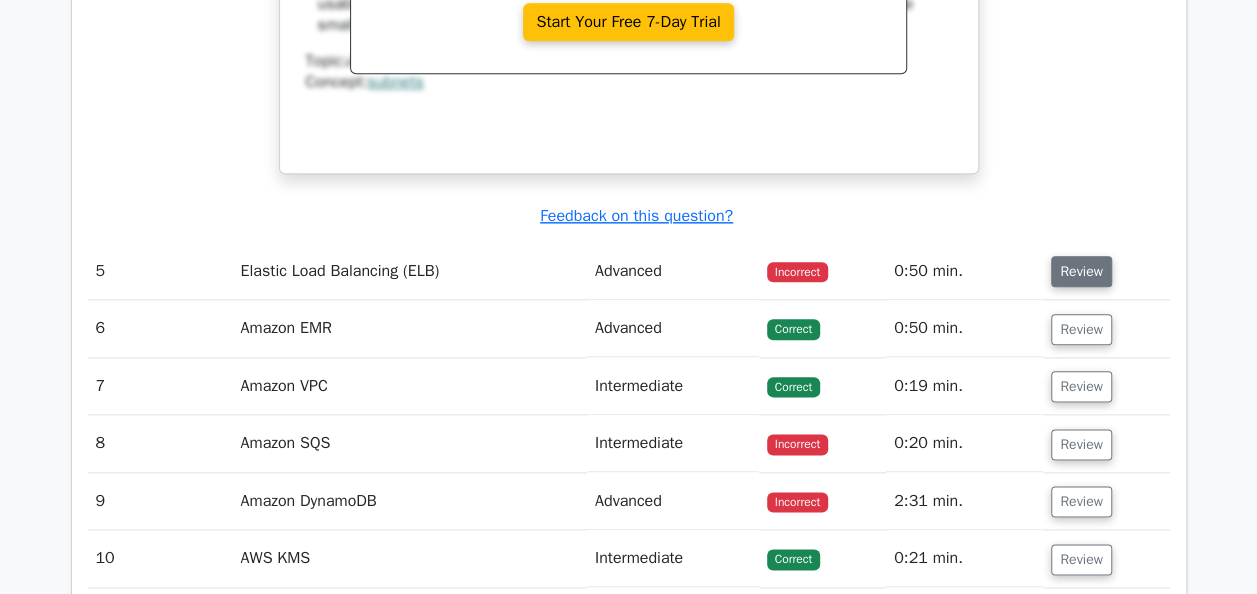 click on "Review" at bounding box center [1081, 271] 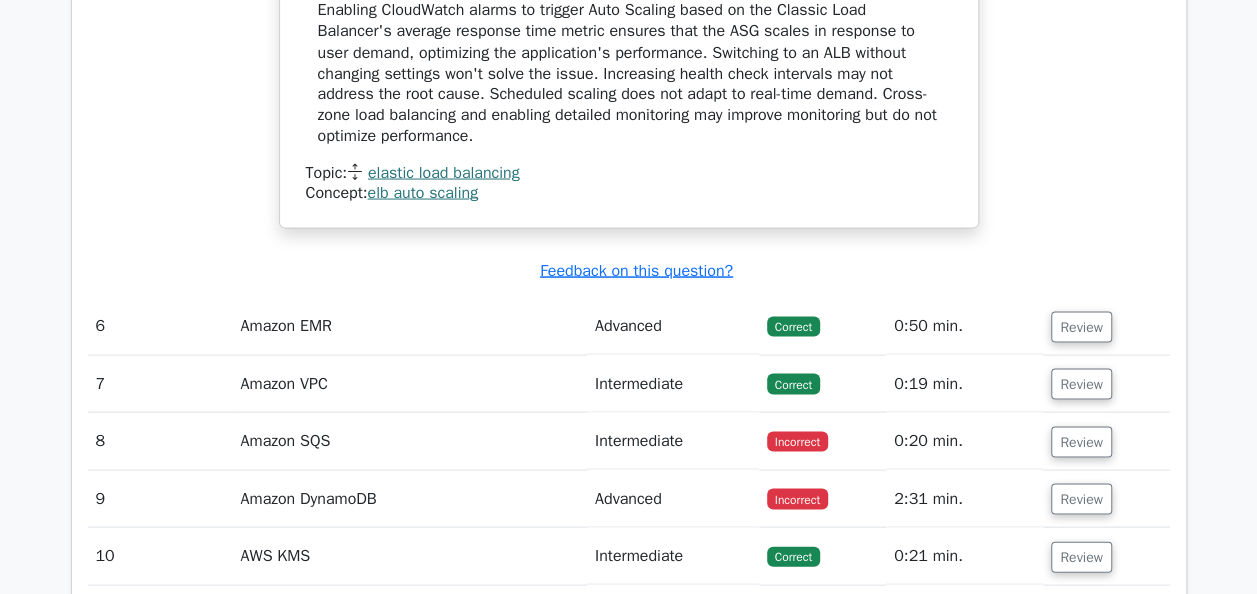 scroll, scrollTop: 5600, scrollLeft: 0, axis: vertical 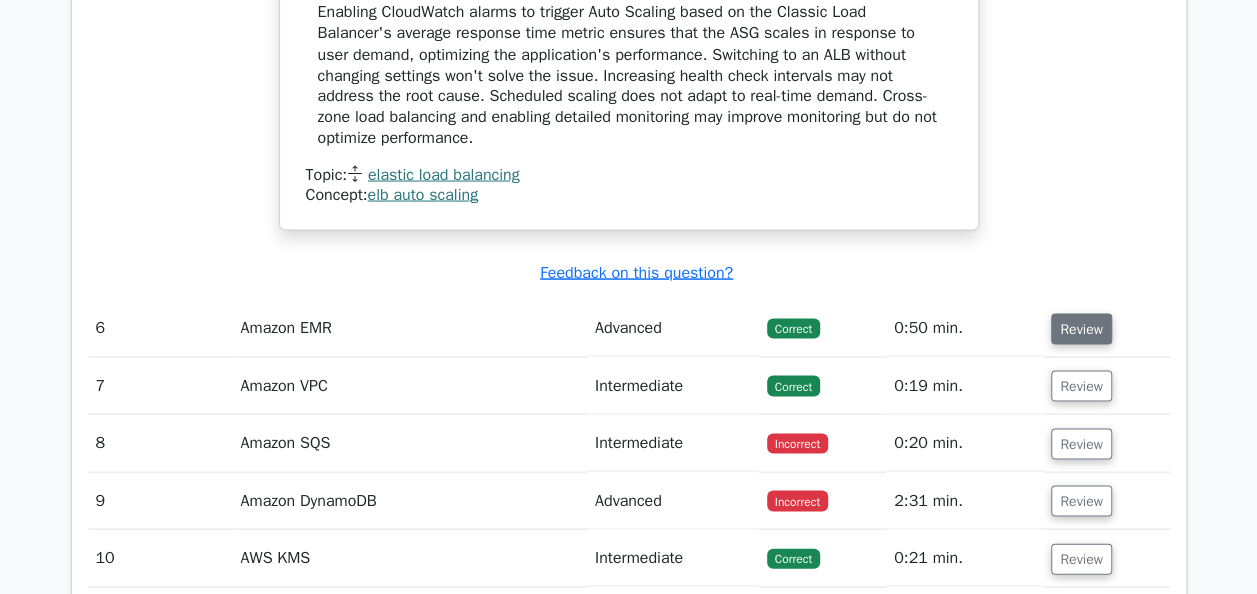 click on "Review" at bounding box center [1081, 328] 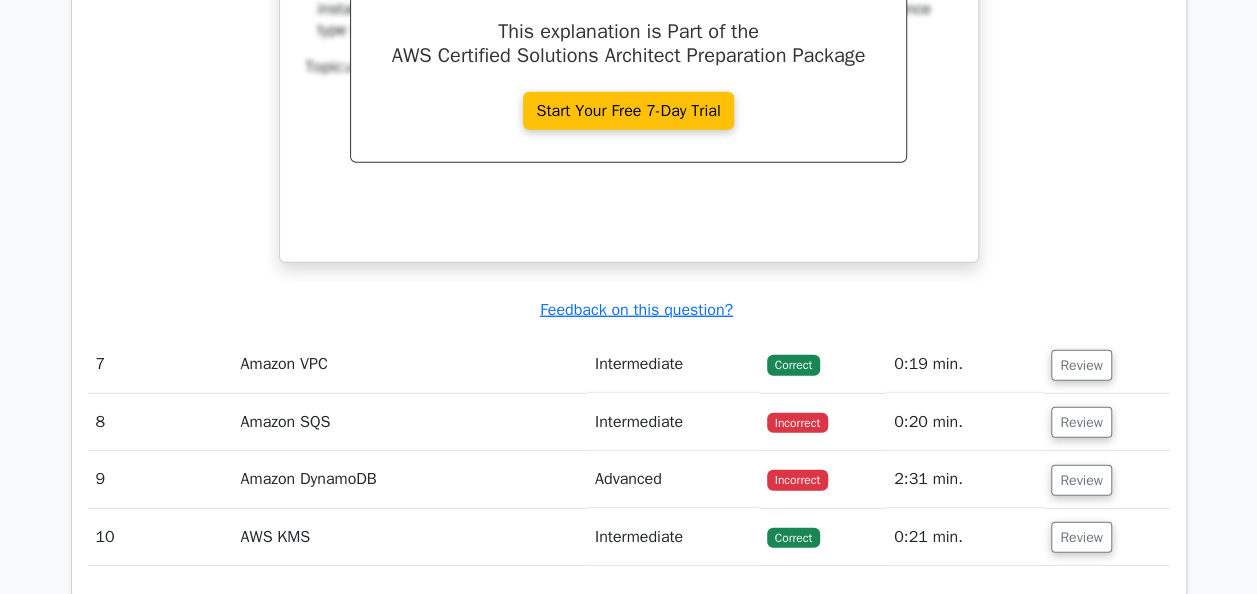 scroll, scrollTop: 6500, scrollLeft: 0, axis: vertical 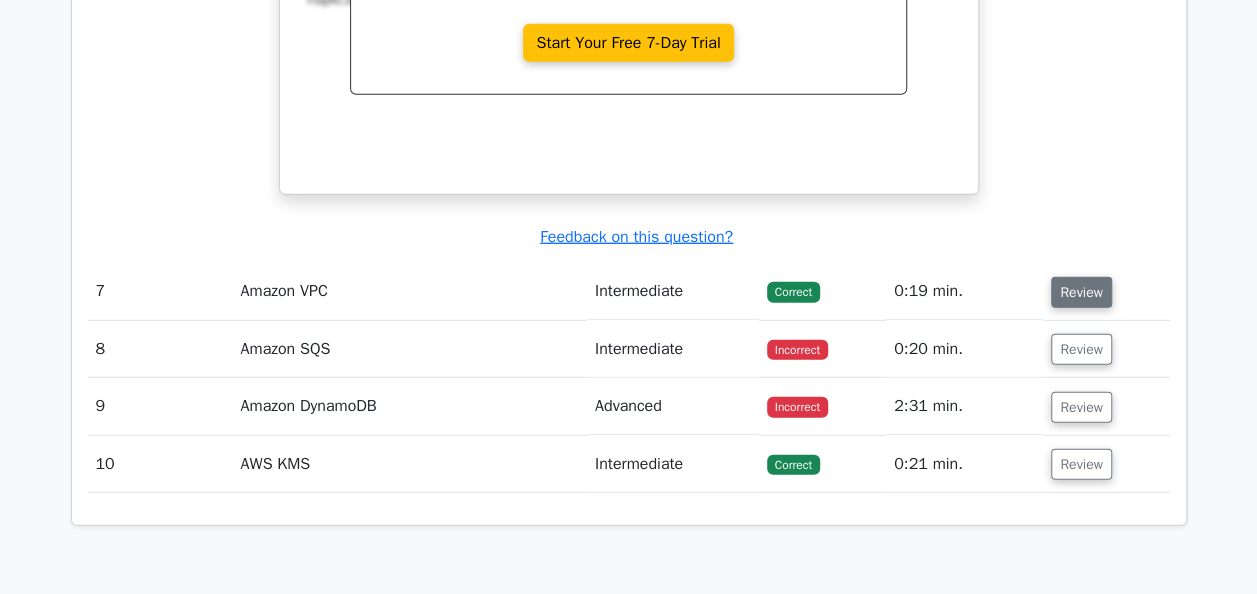 click on "Review" at bounding box center [1081, 292] 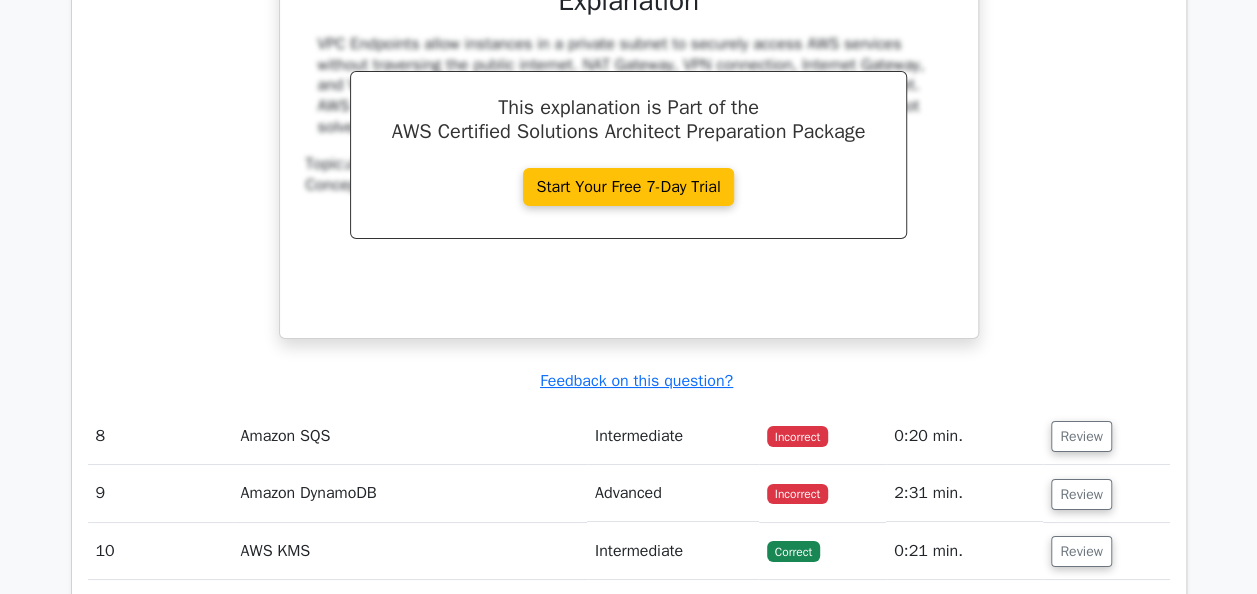 scroll, scrollTop: 7300, scrollLeft: 0, axis: vertical 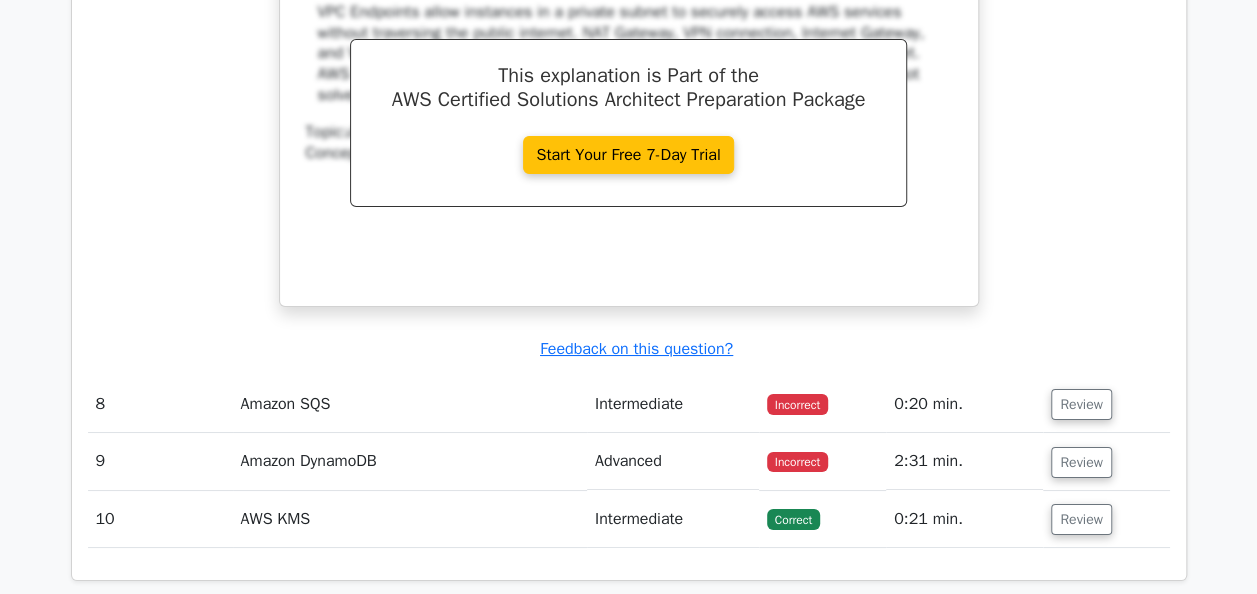 click on "Review" at bounding box center (1106, 404) 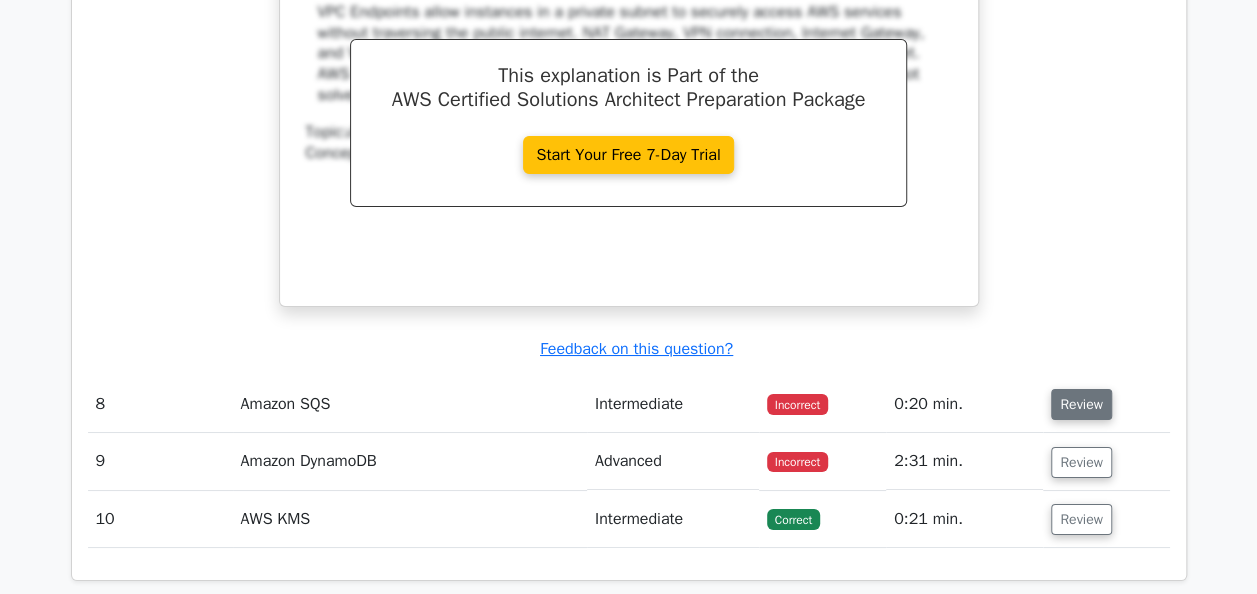 click on "Review" at bounding box center [1081, 404] 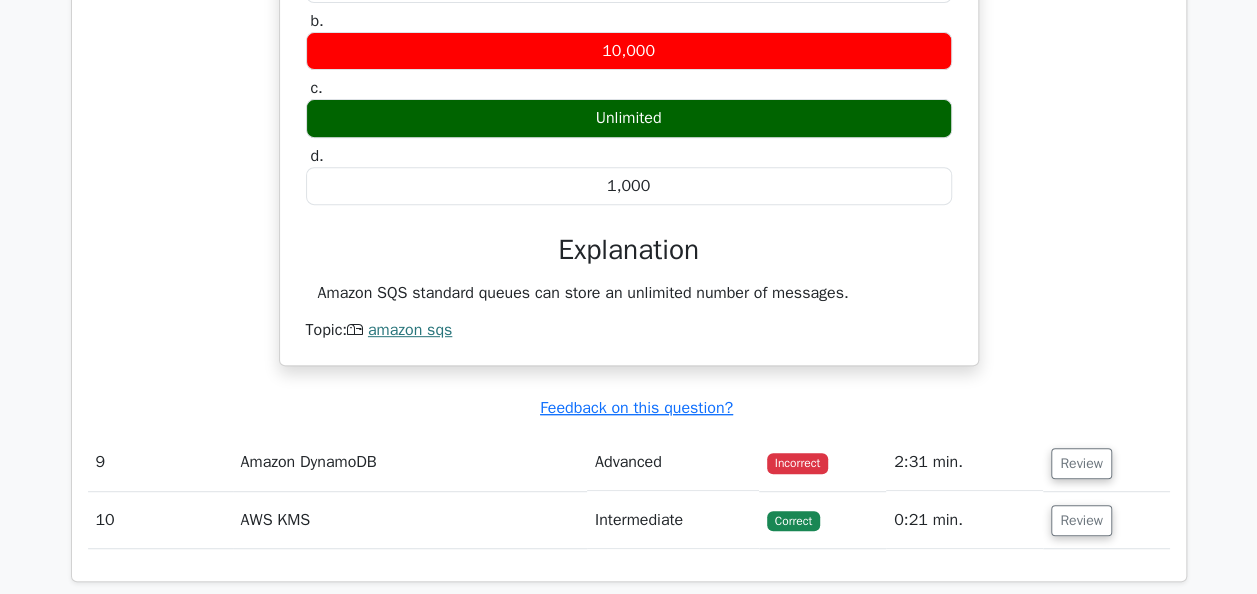 scroll, scrollTop: 8000, scrollLeft: 0, axis: vertical 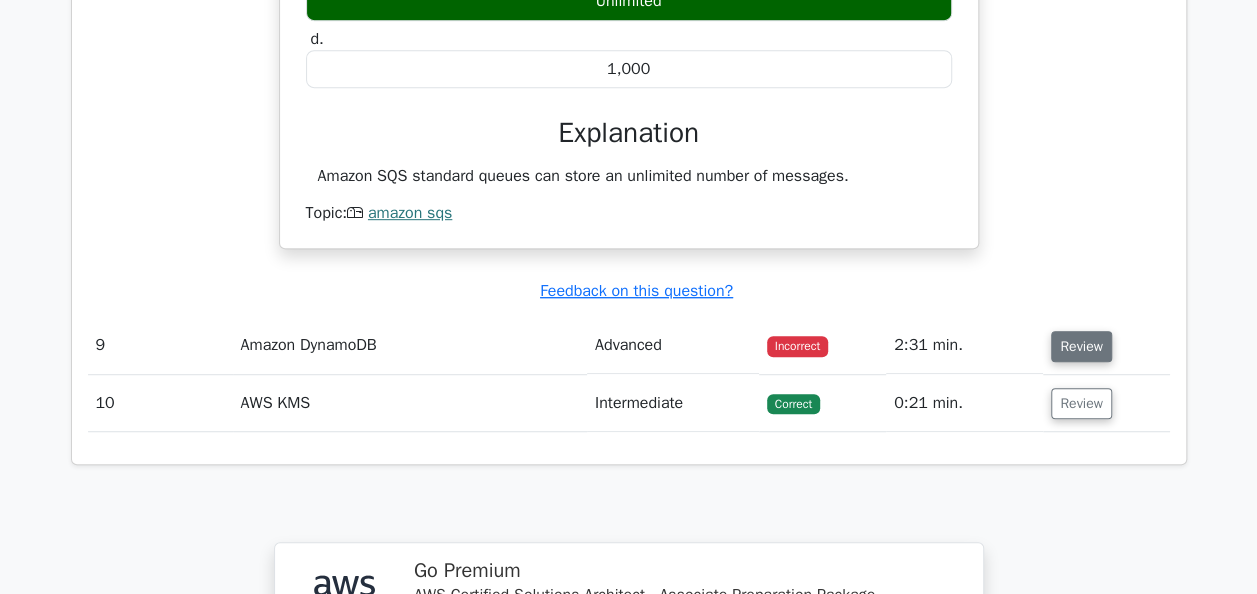 click on "Review" at bounding box center [1081, 346] 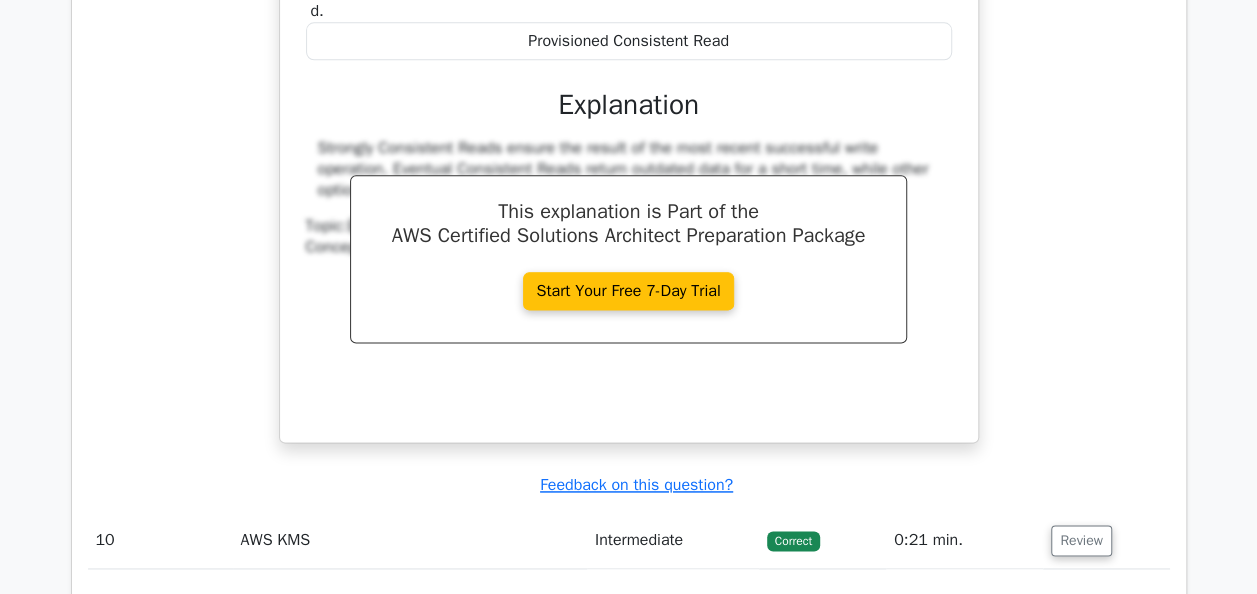 scroll, scrollTop: 8900, scrollLeft: 0, axis: vertical 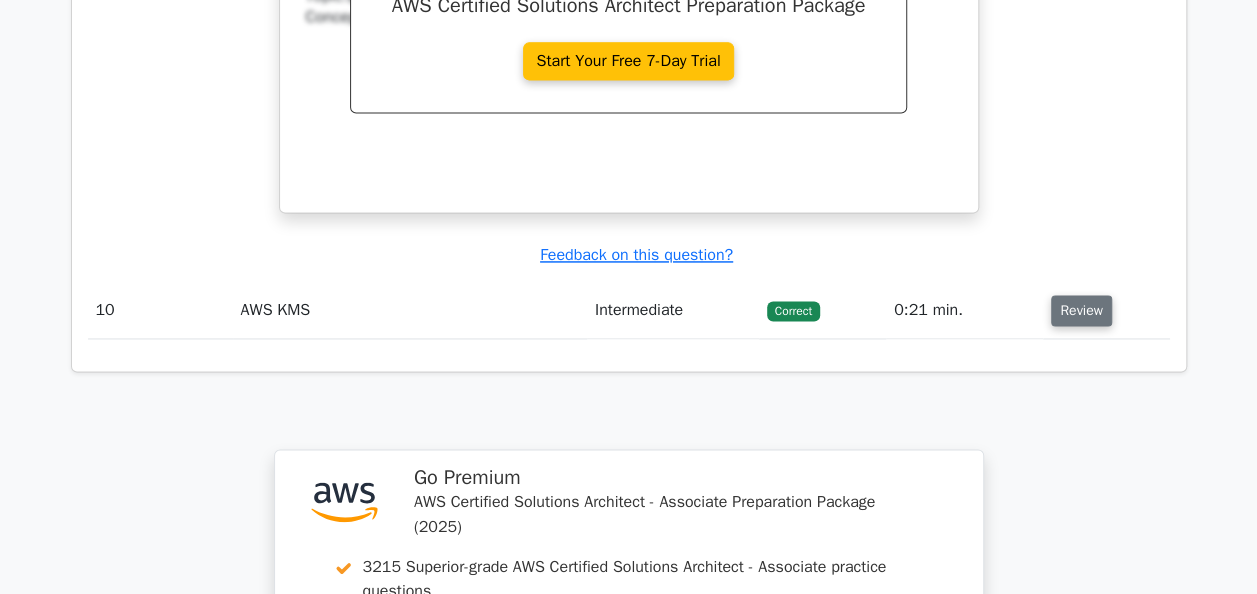 click on "Review" at bounding box center [1081, 310] 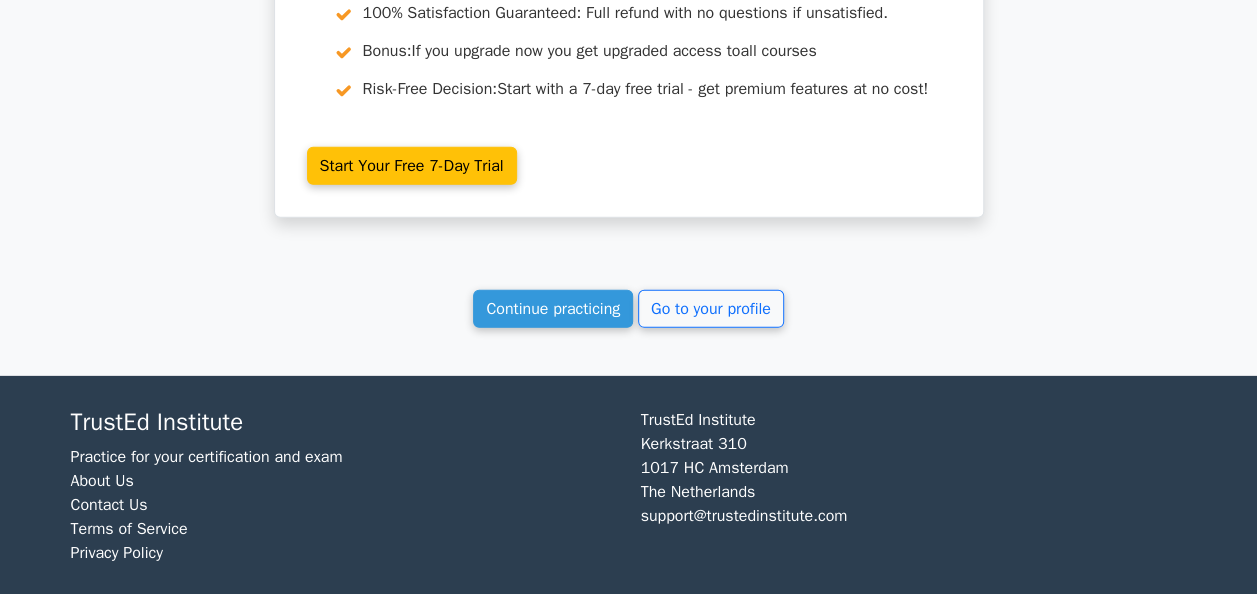 scroll, scrollTop: 10436, scrollLeft: 0, axis: vertical 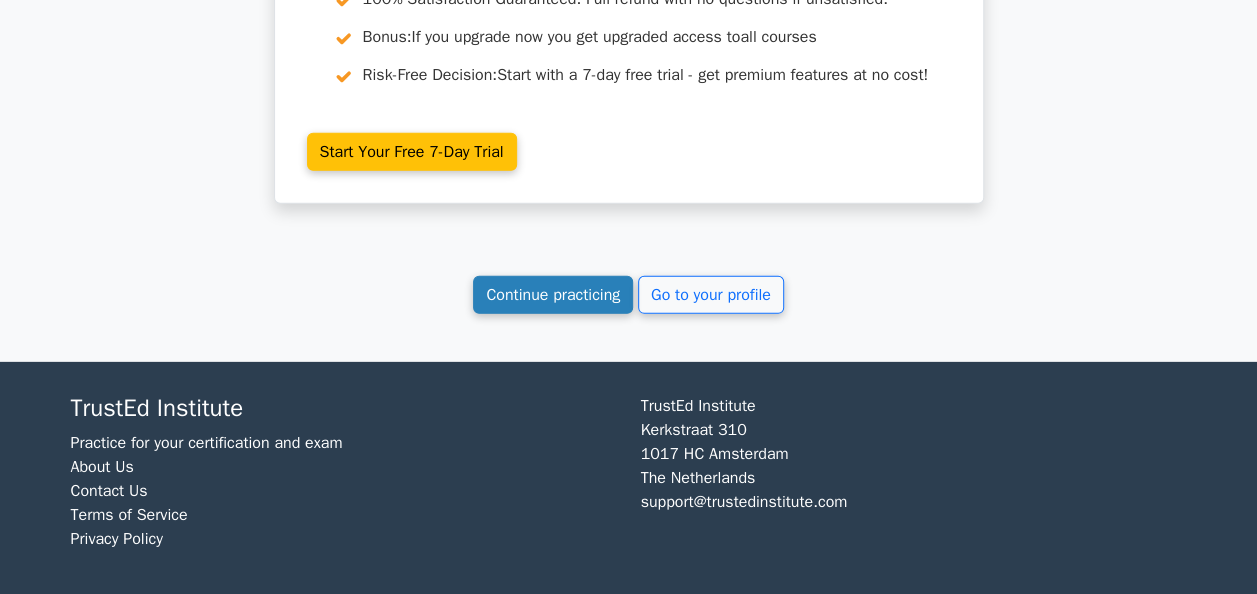 click on "Continue practicing" at bounding box center (553, 295) 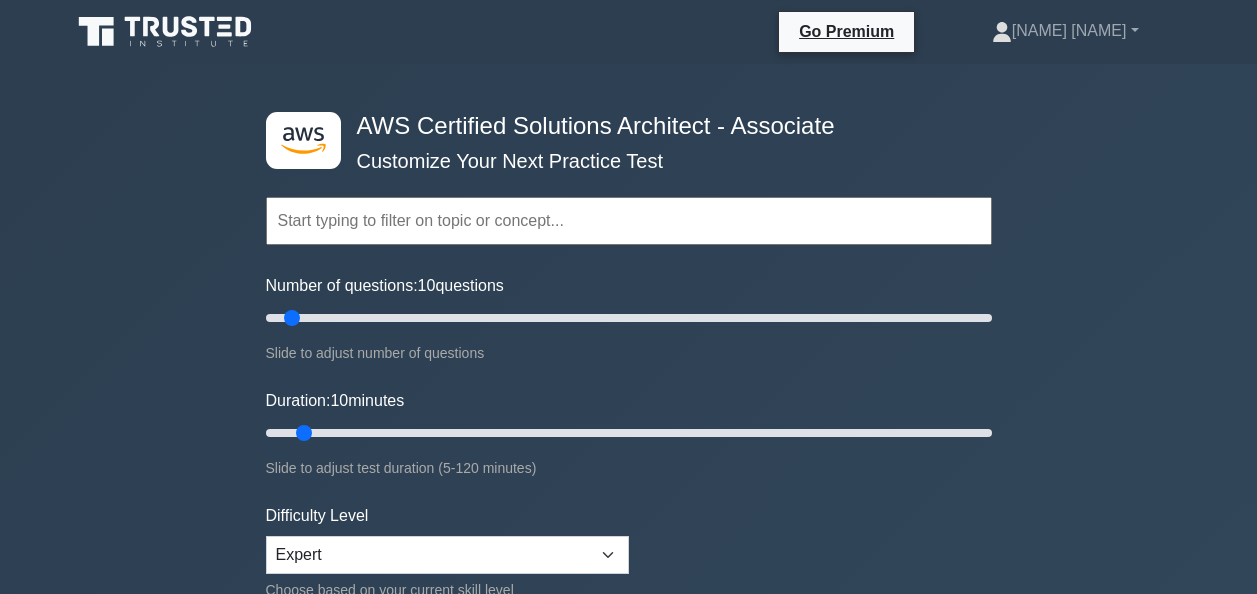 scroll, scrollTop: 400, scrollLeft: 0, axis: vertical 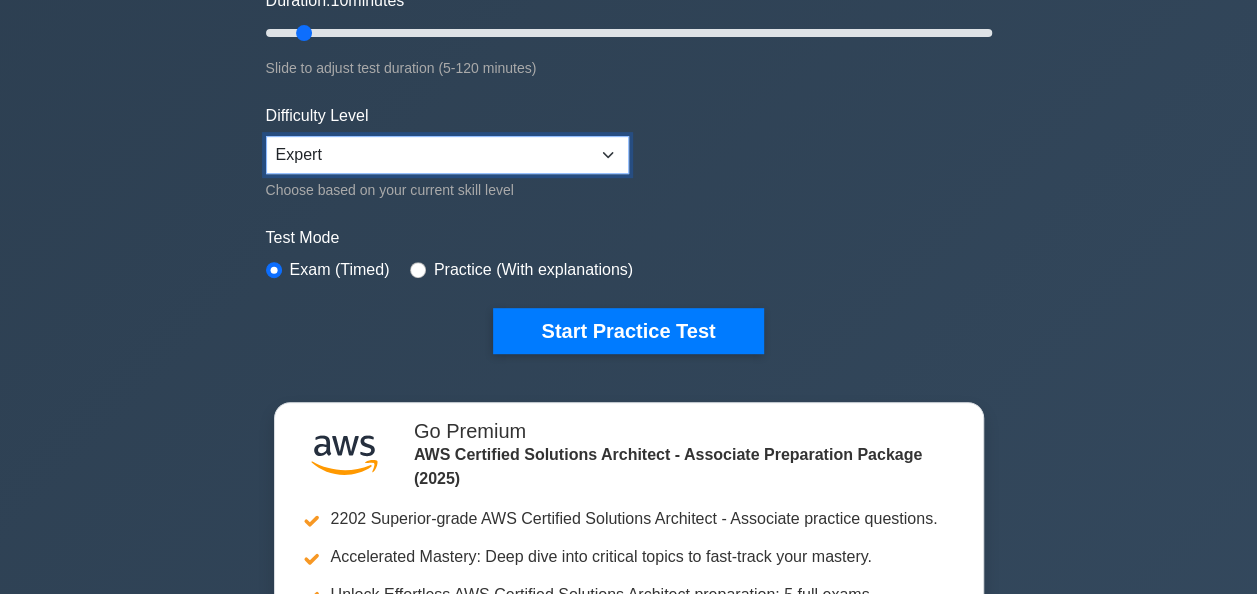click on "Beginner
Intermediate
Expert" at bounding box center [447, 155] 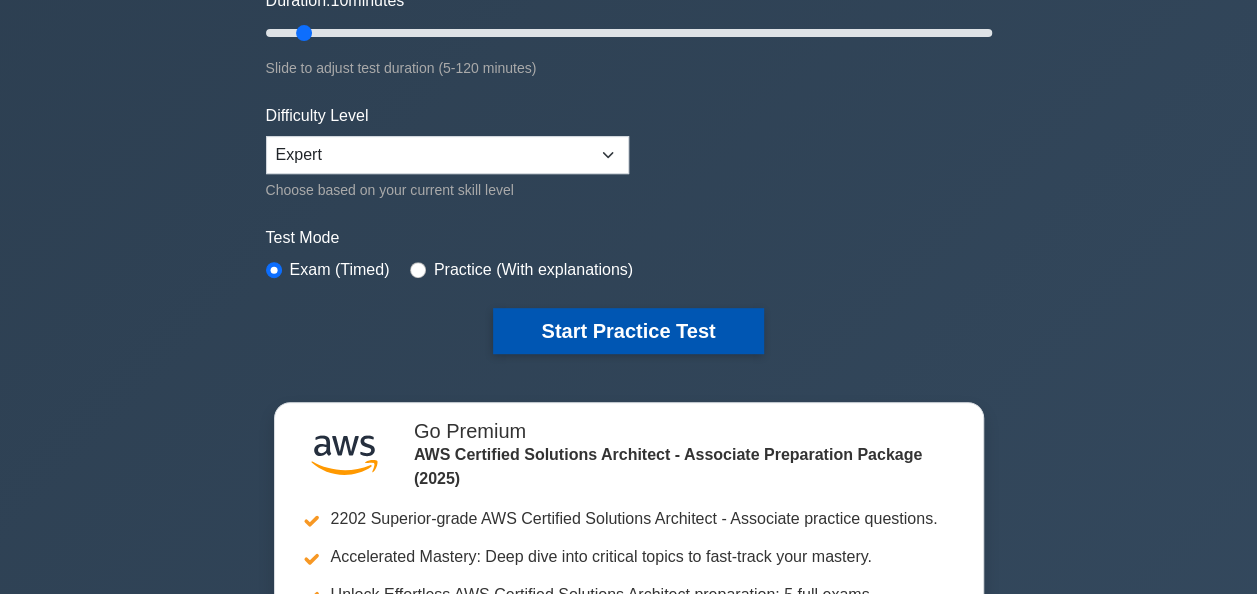 click on "Start Practice Test" at bounding box center [628, 331] 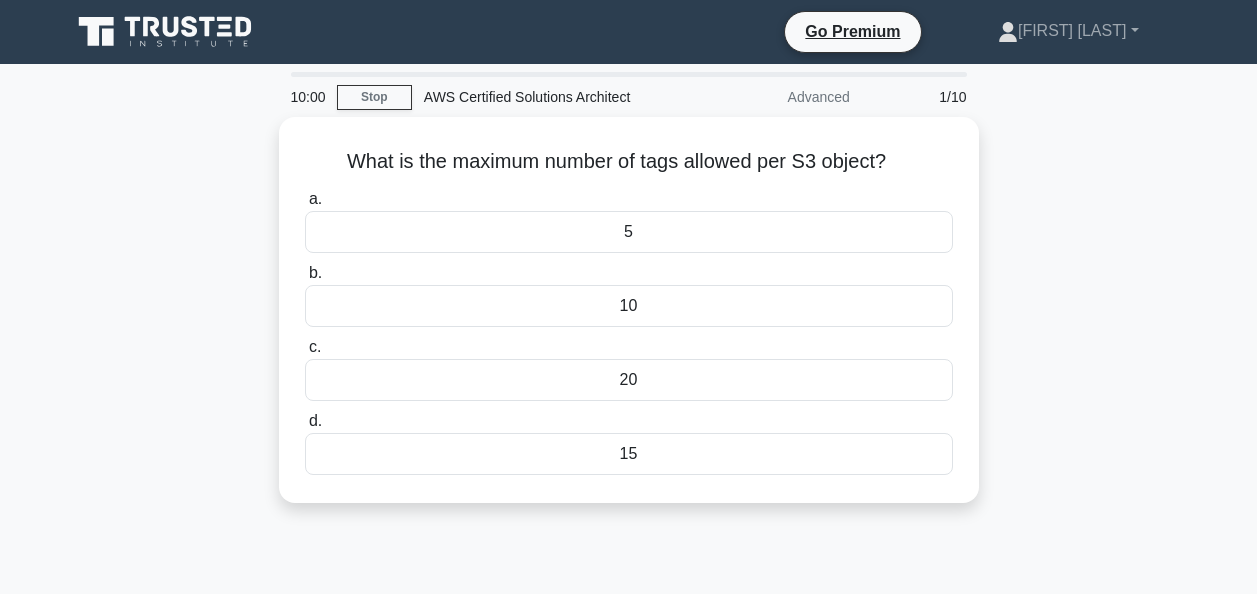 scroll, scrollTop: 0, scrollLeft: 0, axis: both 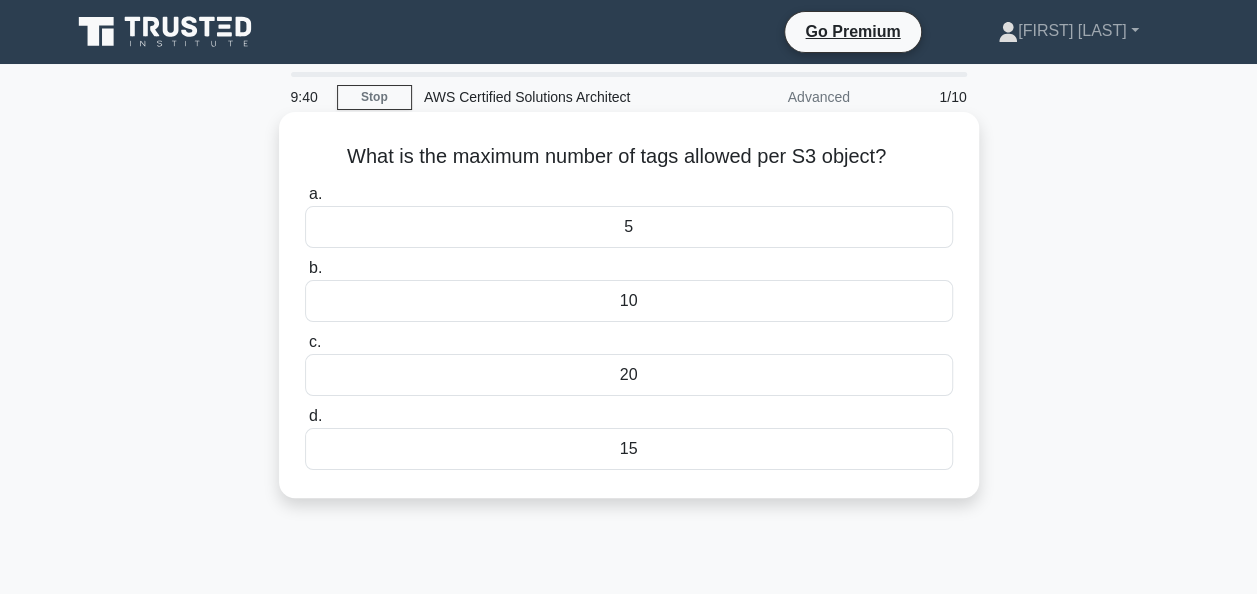click on "15" at bounding box center [629, 449] 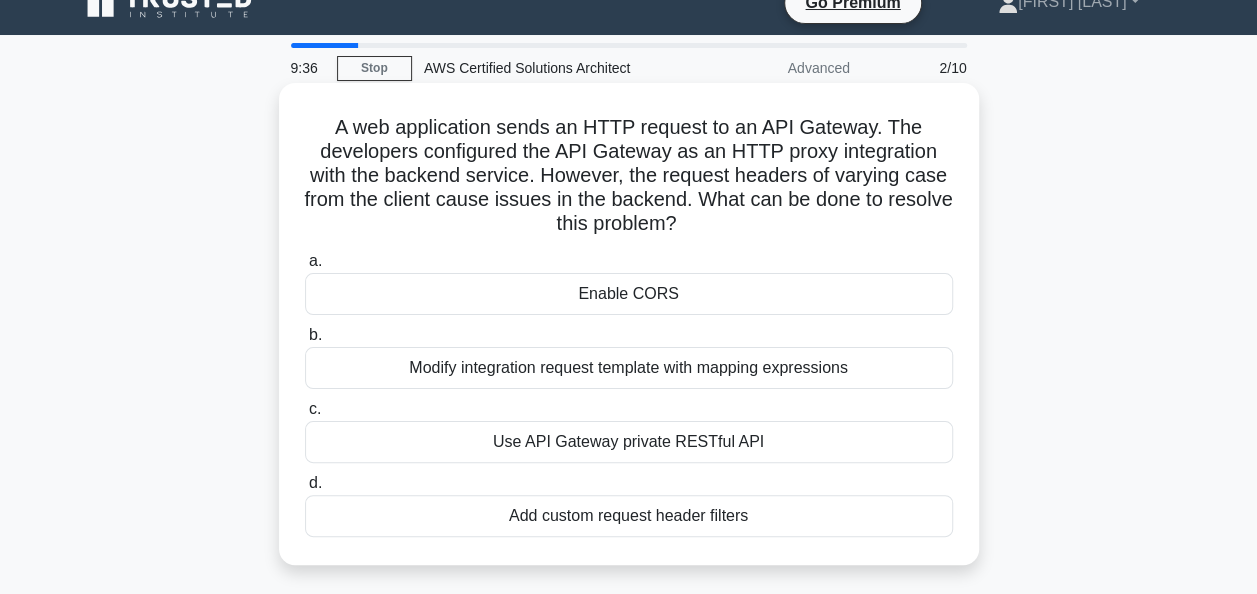 scroll, scrollTop: 0, scrollLeft: 0, axis: both 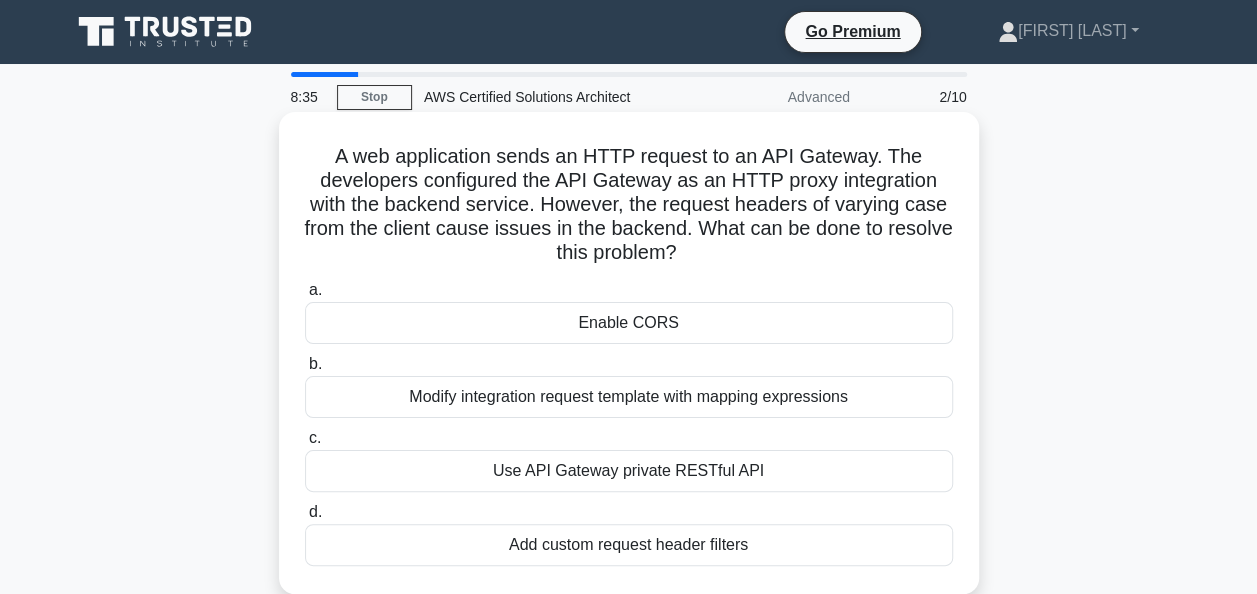 click on "Add custom request header filters" at bounding box center (629, 545) 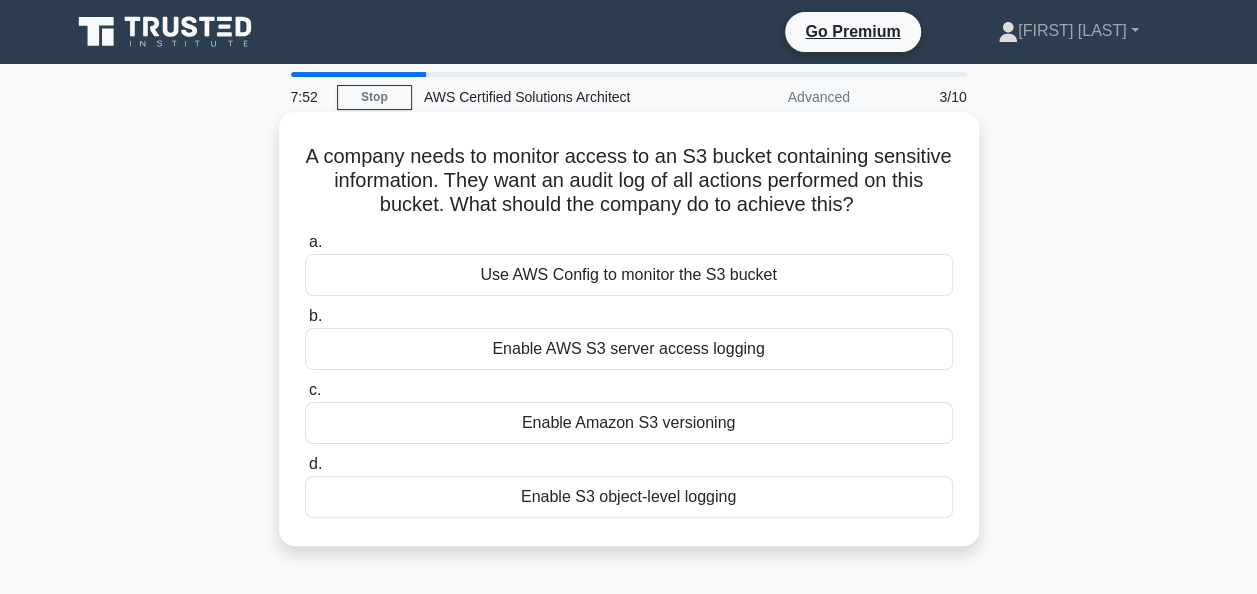 click on "Enable AWS S3 server access logging" at bounding box center (629, 349) 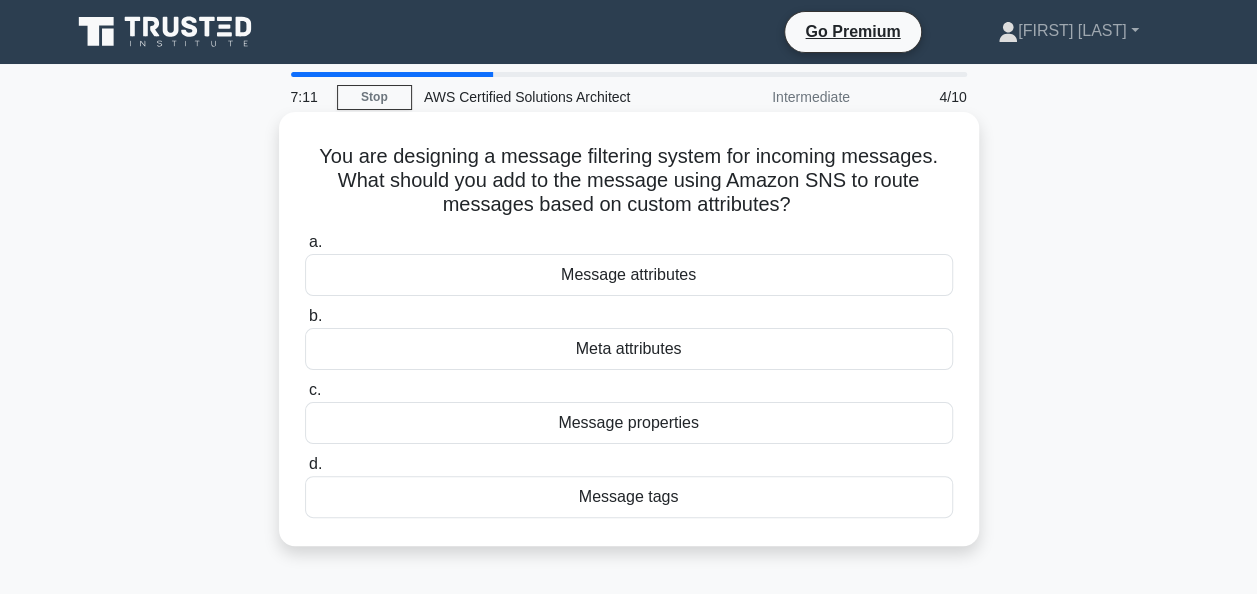 click on "Message tags" at bounding box center [629, 497] 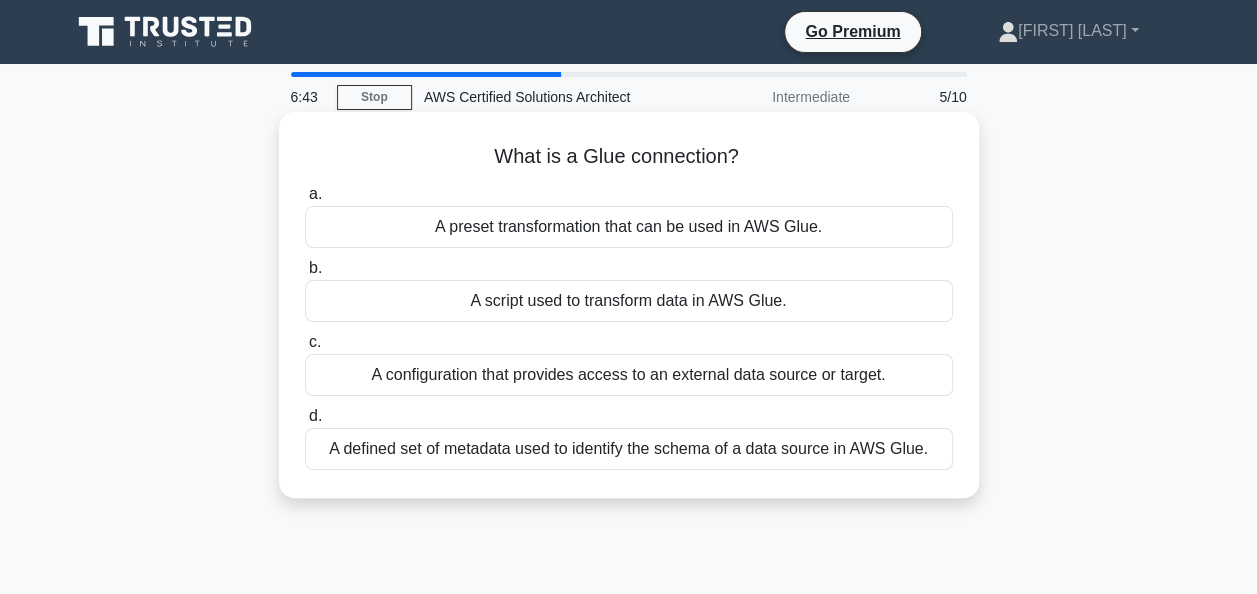 click on "A configuration that provides access to an external data source or target." at bounding box center [629, 375] 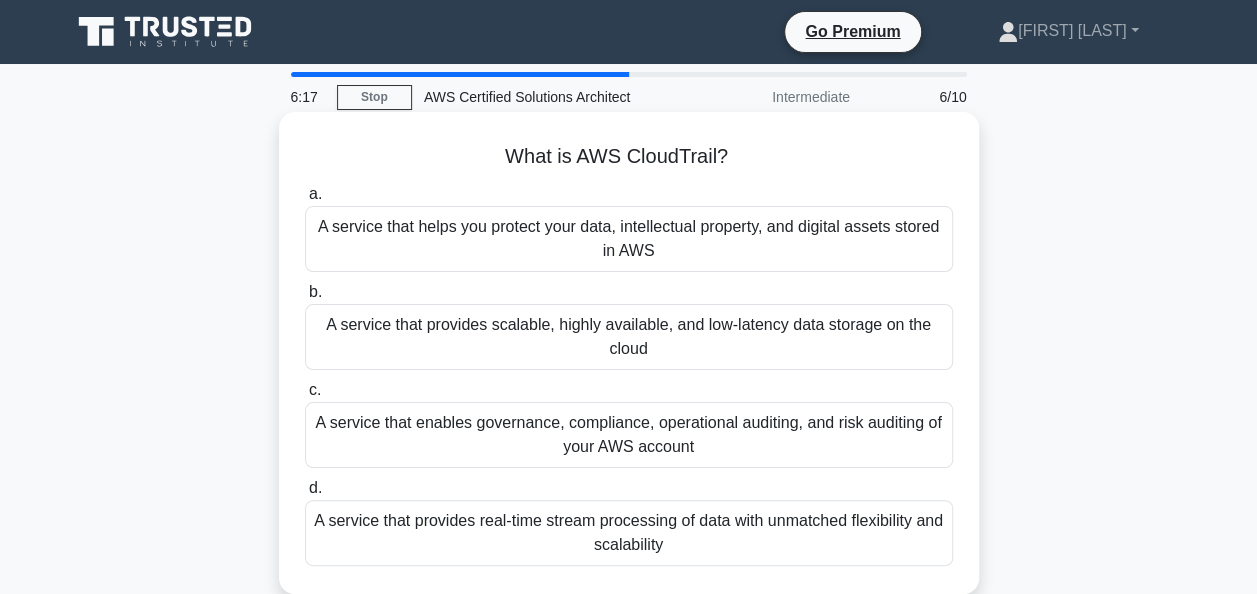 click on "A service that enables governance, compliance, operational auditing, and risk auditing of your AWS account" at bounding box center (629, 435) 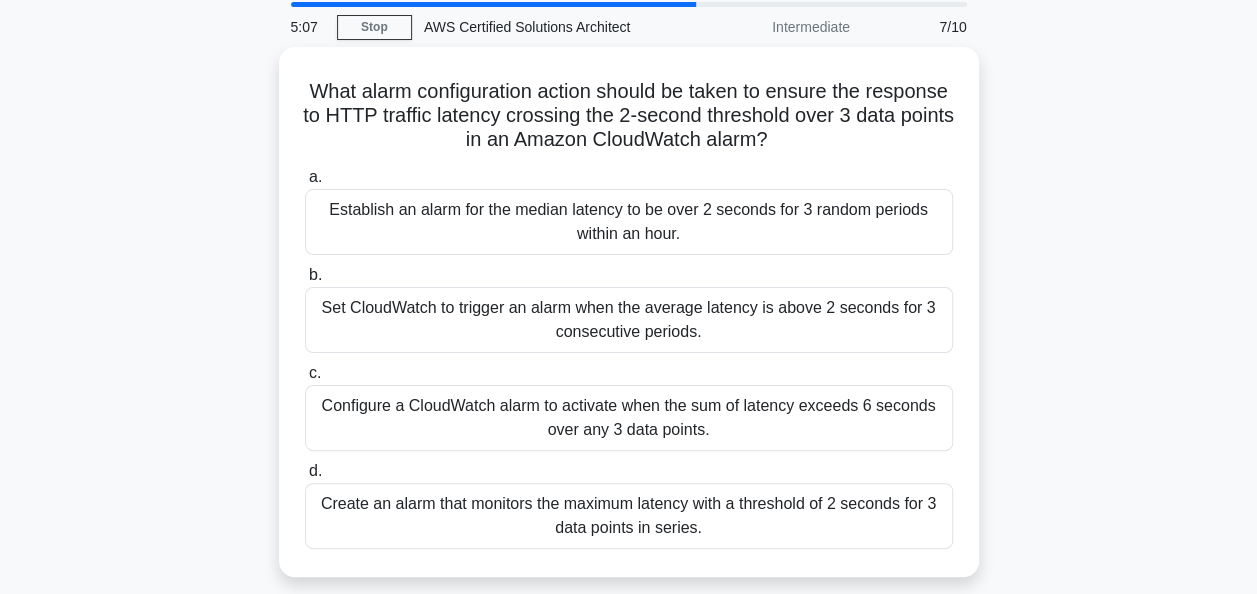scroll, scrollTop: 100, scrollLeft: 0, axis: vertical 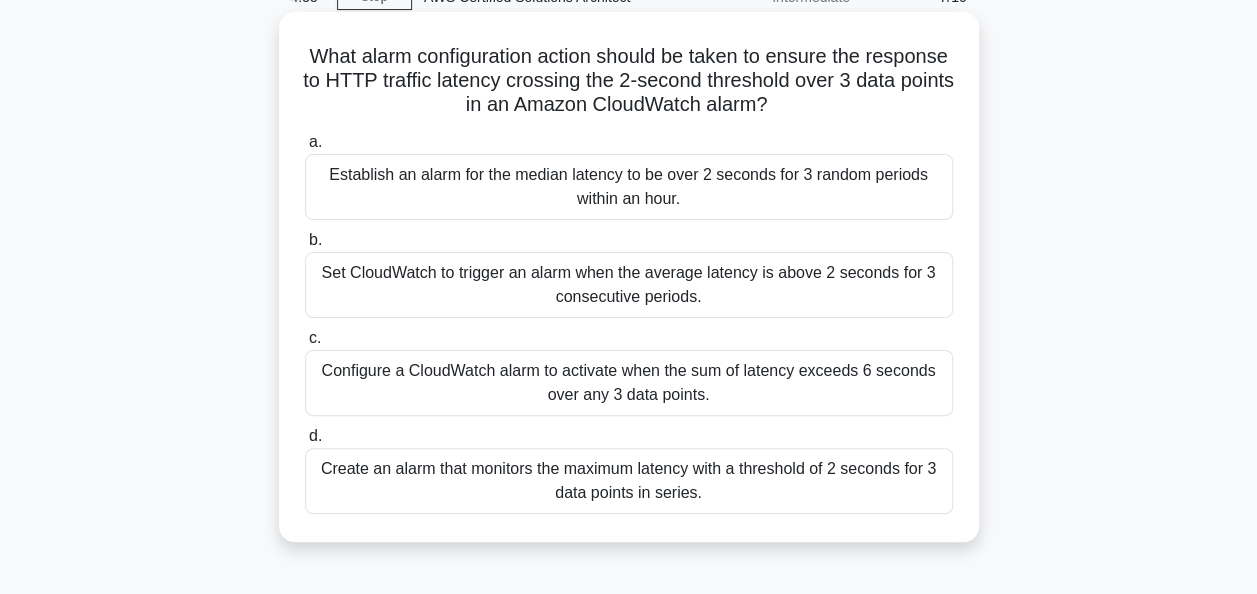 click on "Create an alarm that monitors the maximum latency with a threshold of 2 seconds for 3 data points in series." at bounding box center [629, 481] 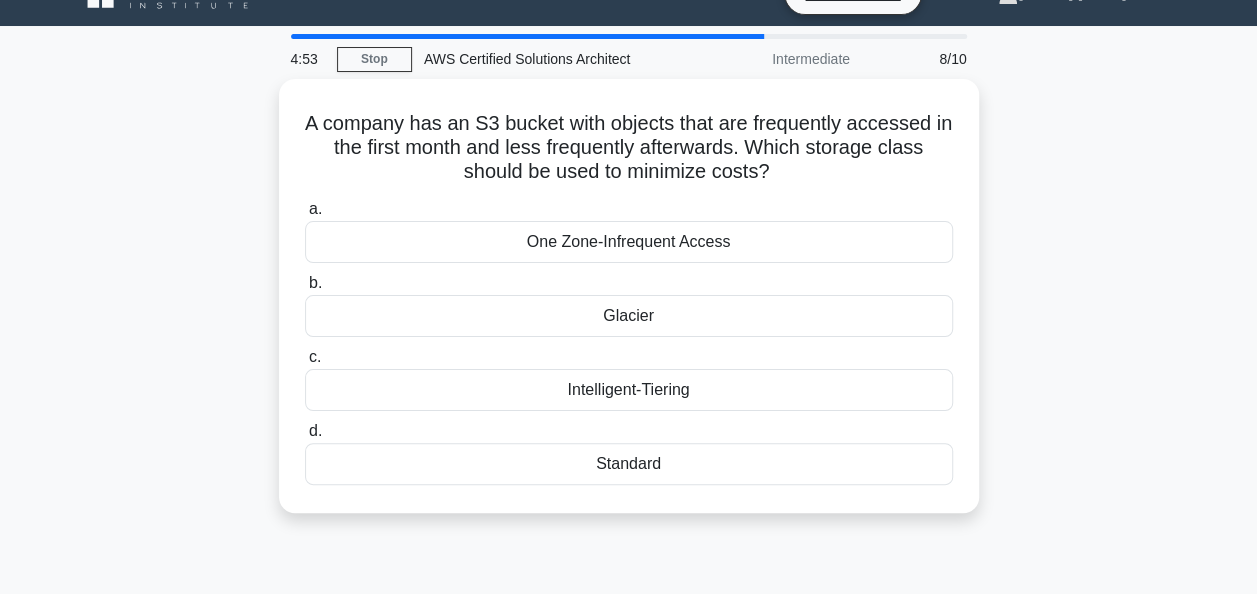scroll, scrollTop: 0, scrollLeft: 0, axis: both 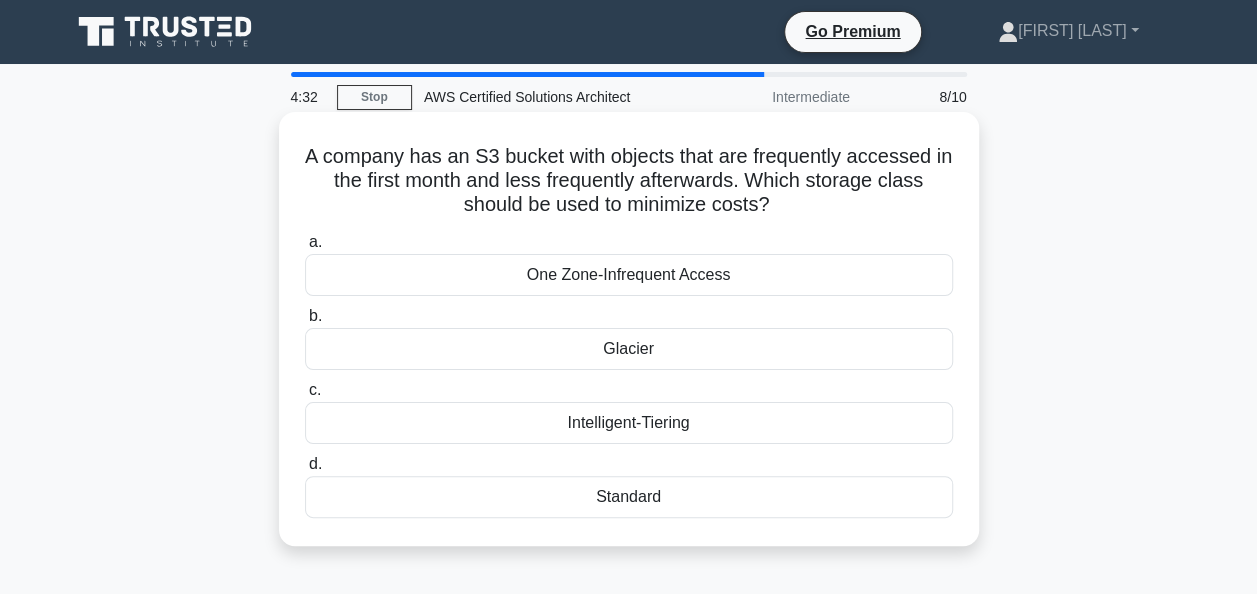 click on "Standard" at bounding box center [629, 497] 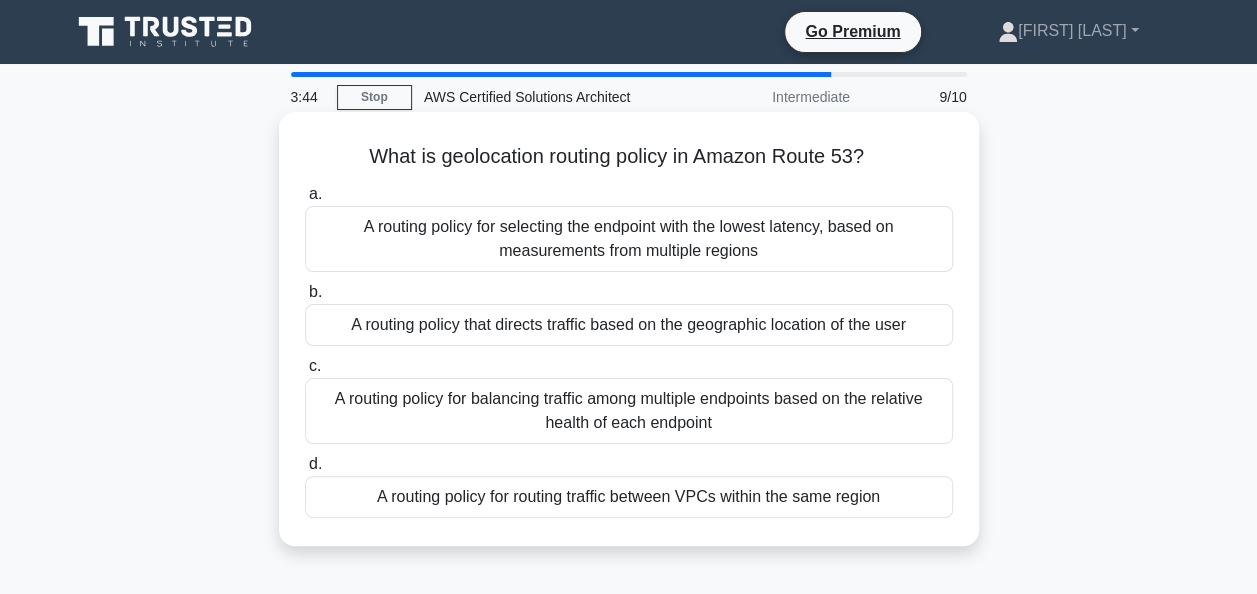click on "A routing policy that directs traffic based on the geographic location of the user" at bounding box center (629, 325) 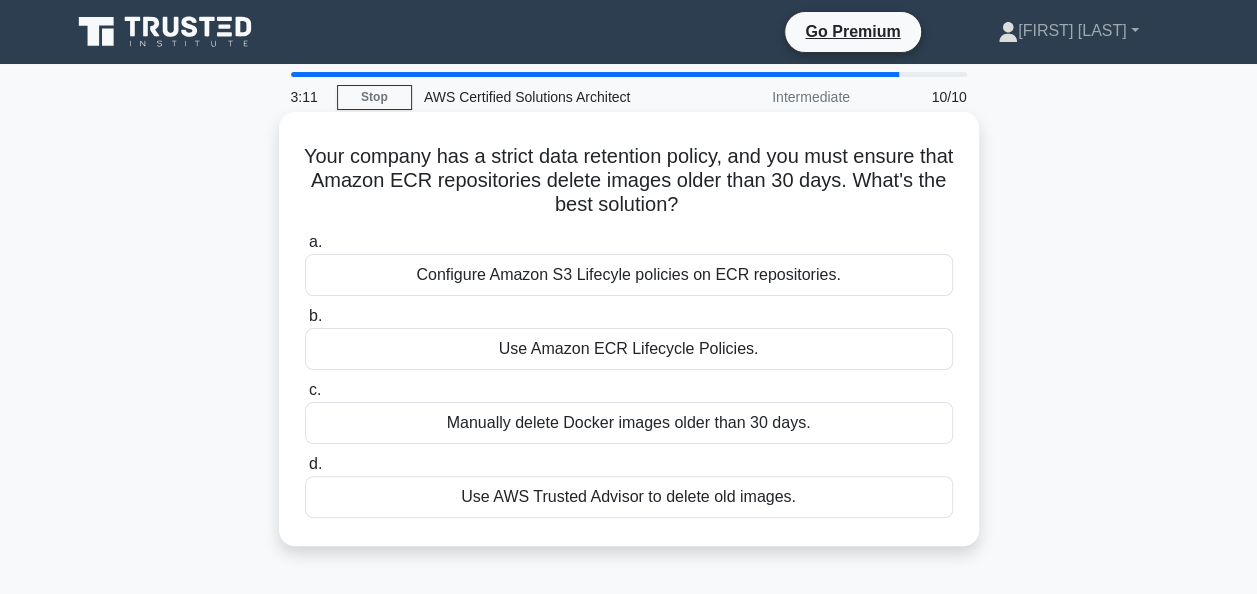 click on "Use Amazon ECR Lifecycle Policies." at bounding box center (629, 349) 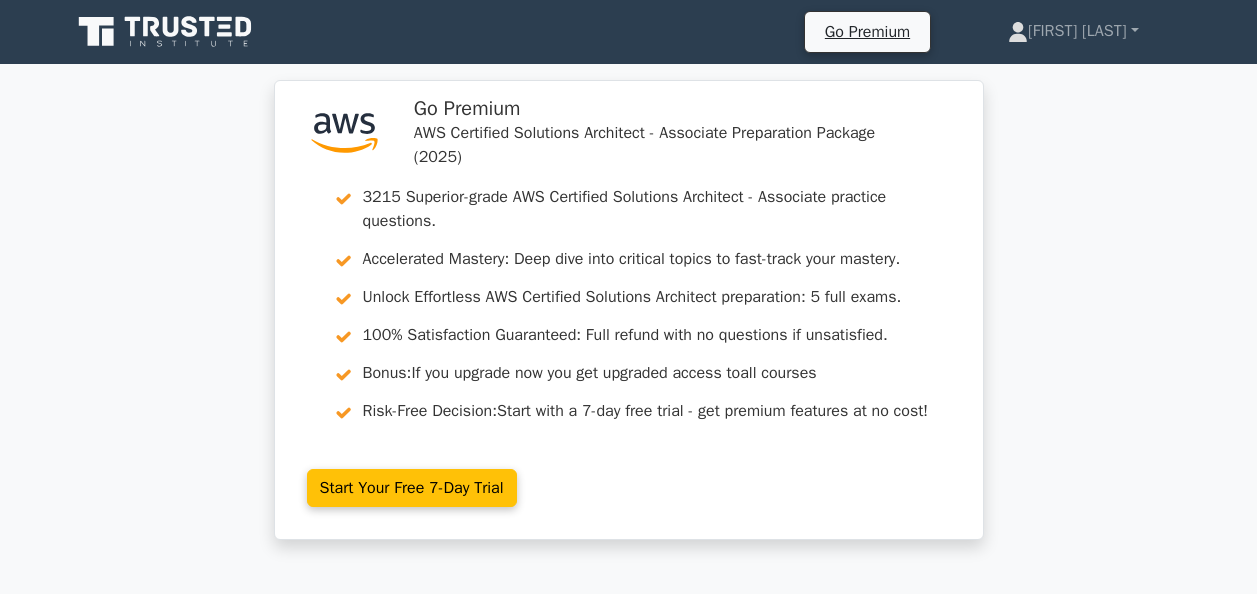 scroll, scrollTop: 0, scrollLeft: 0, axis: both 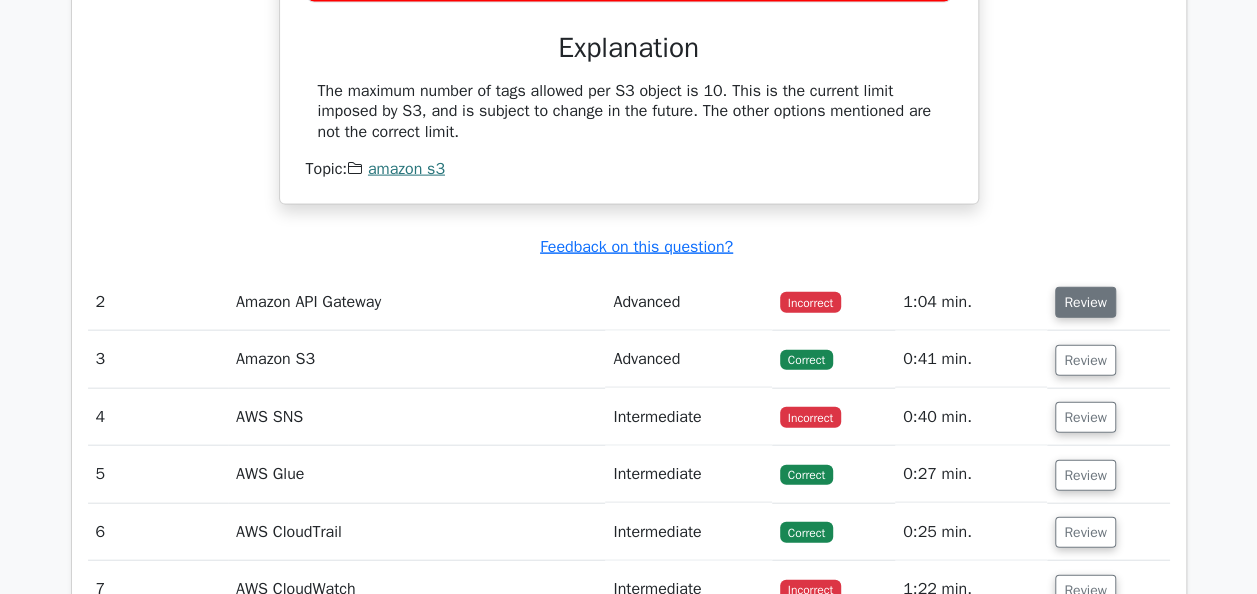 click on "Review" at bounding box center [1085, 302] 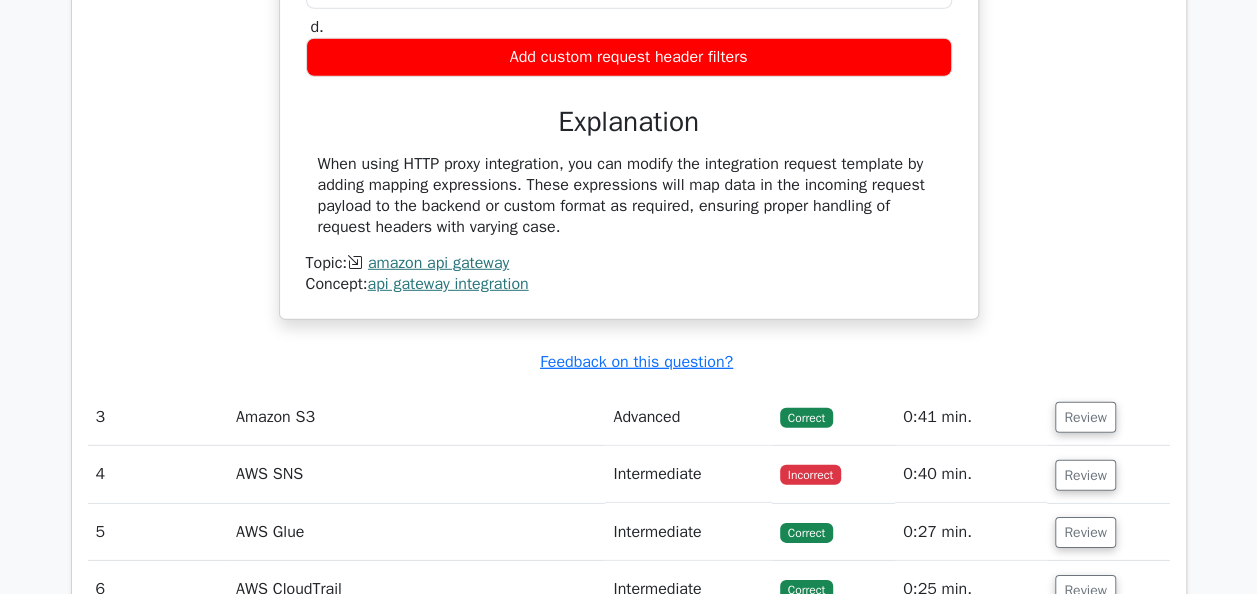 scroll, scrollTop: 2800, scrollLeft: 0, axis: vertical 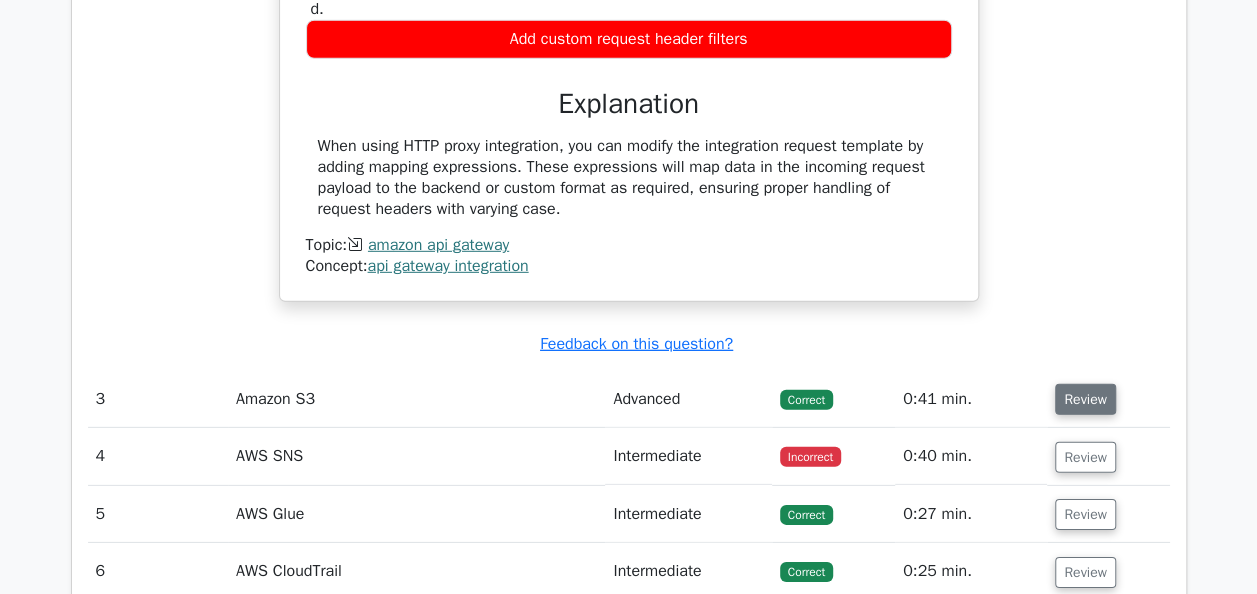 click on "Review" at bounding box center (1085, 399) 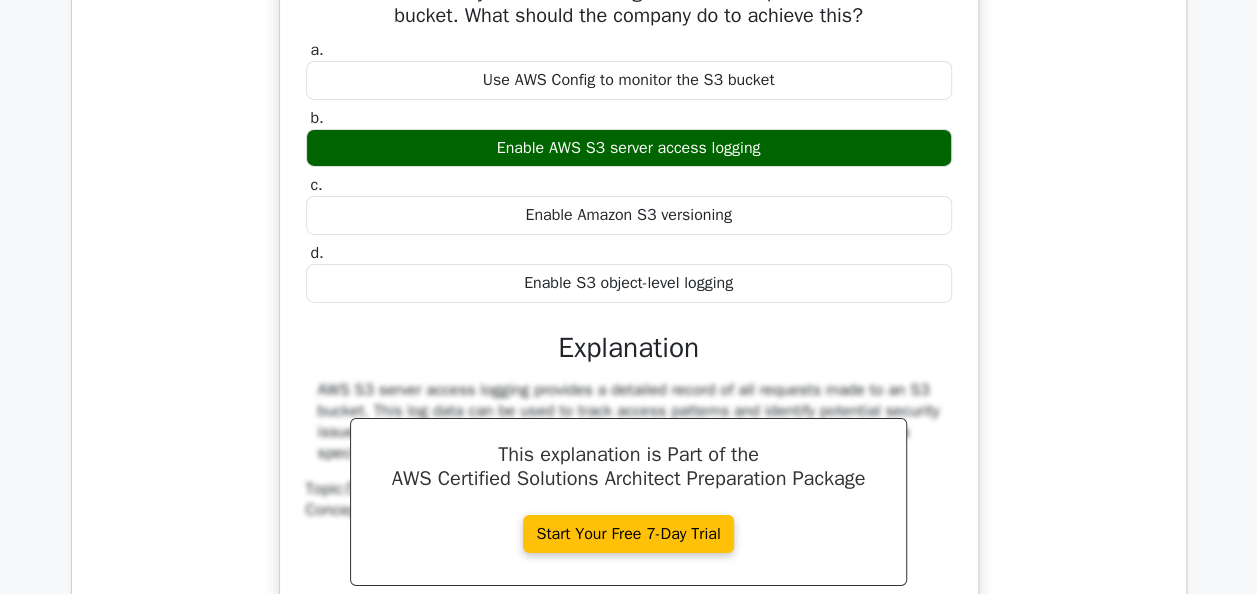 scroll, scrollTop: 3700, scrollLeft: 0, axis: vertical 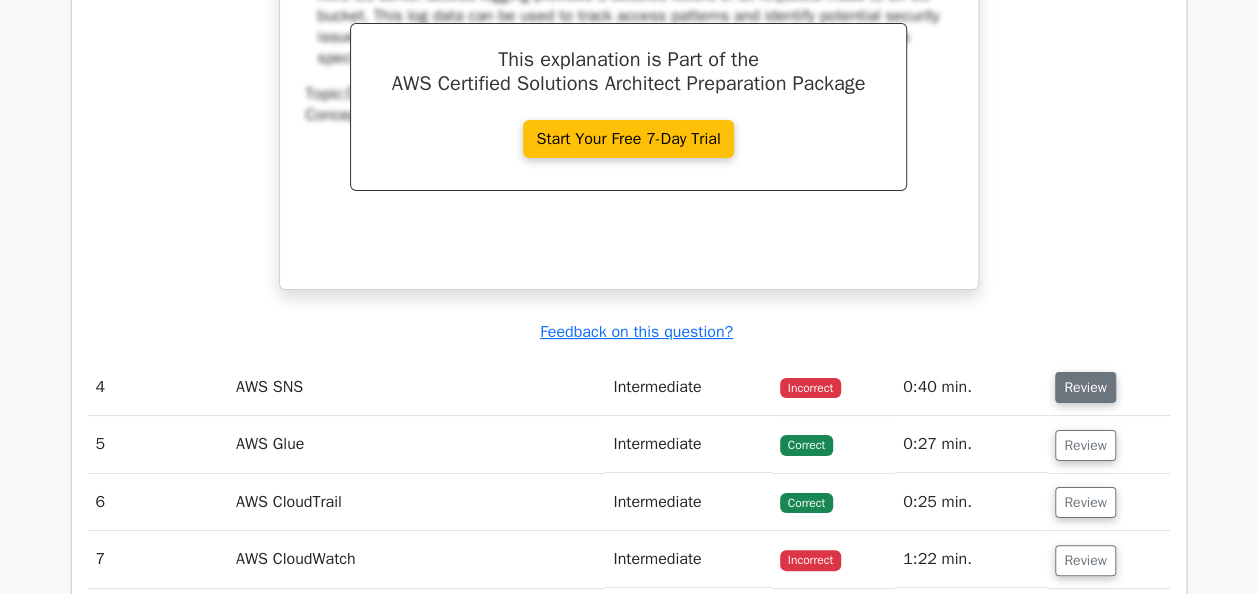 click on "Review" at bounding box center (1085, 387) 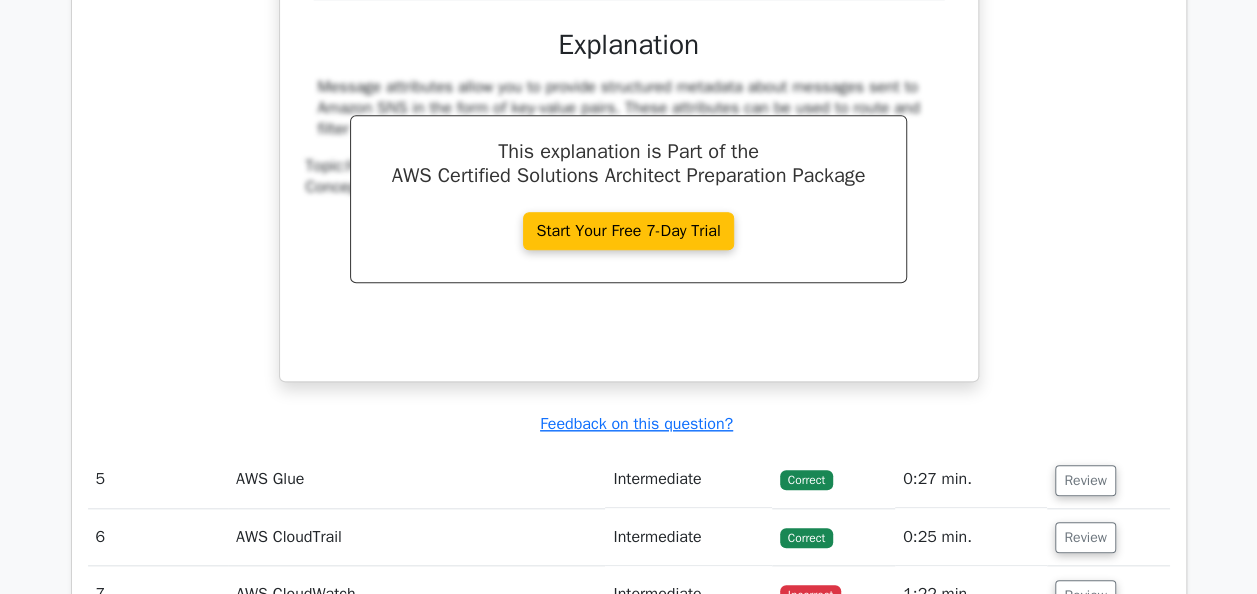 scroll, scrollTop: 4700, scrollLeft: 0, axis: vertical 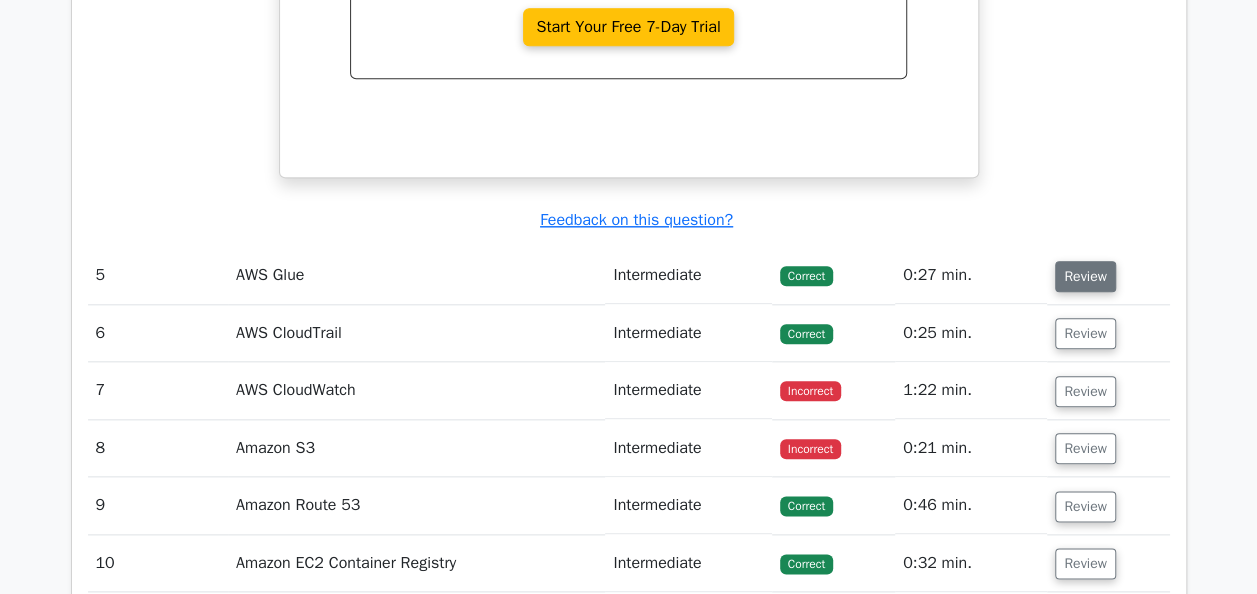 click on "Review" at bounding box center (1085, 276) 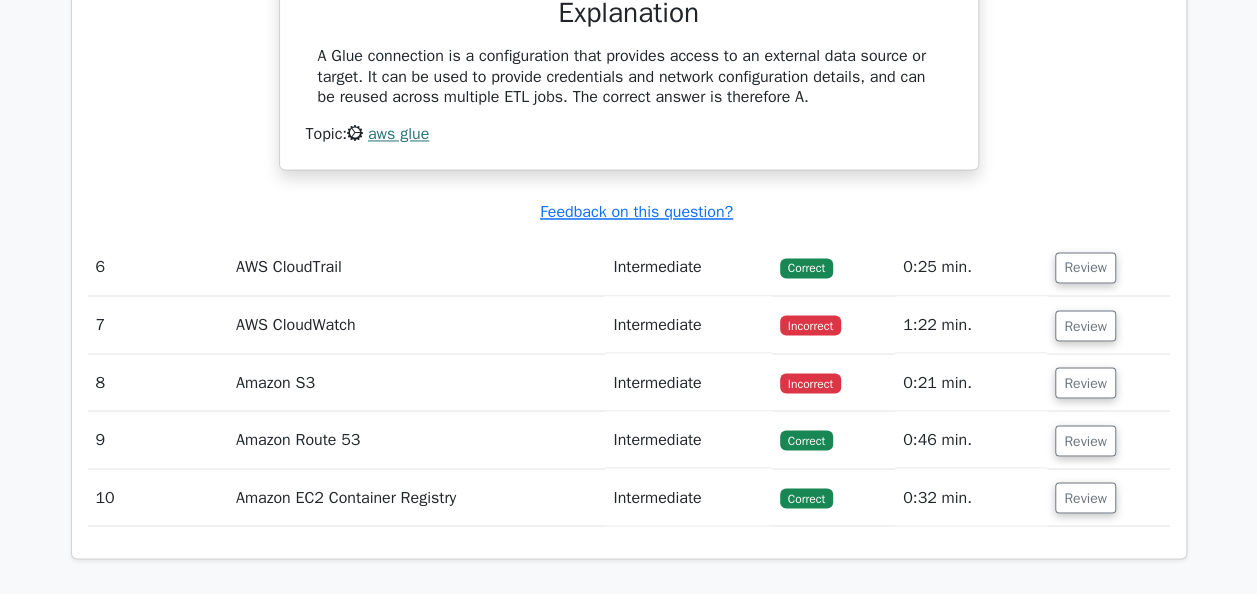 scroll, scrollTop: 5400, scrollLeft: 0, axis: vertical 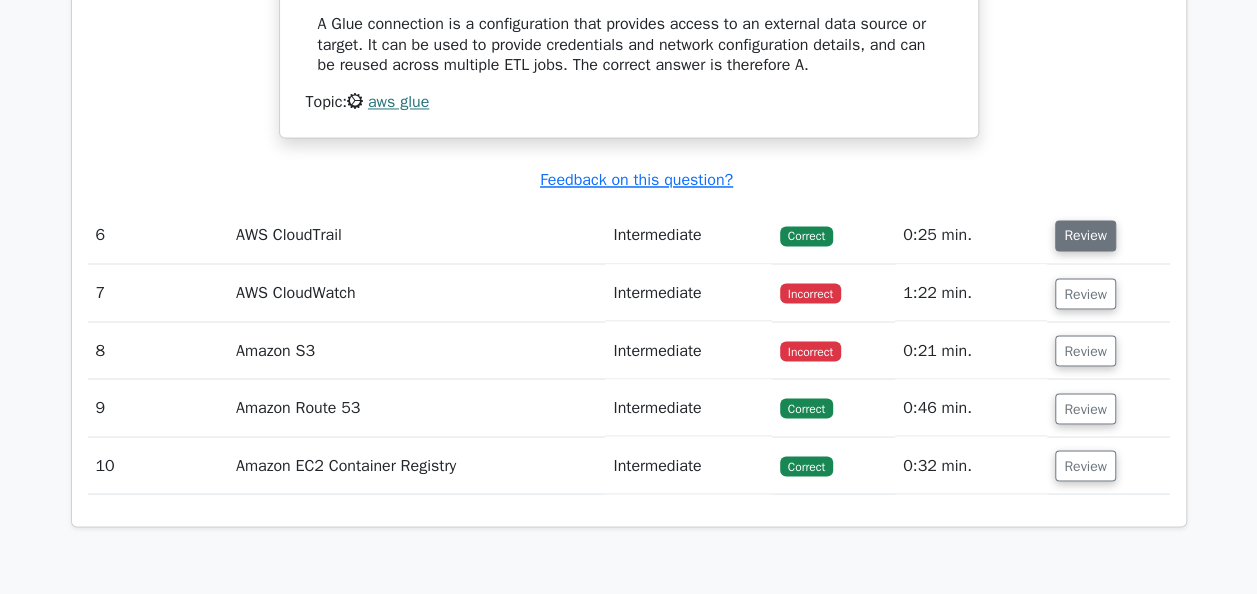 click on "Review" at bounding box center (1085, 235) 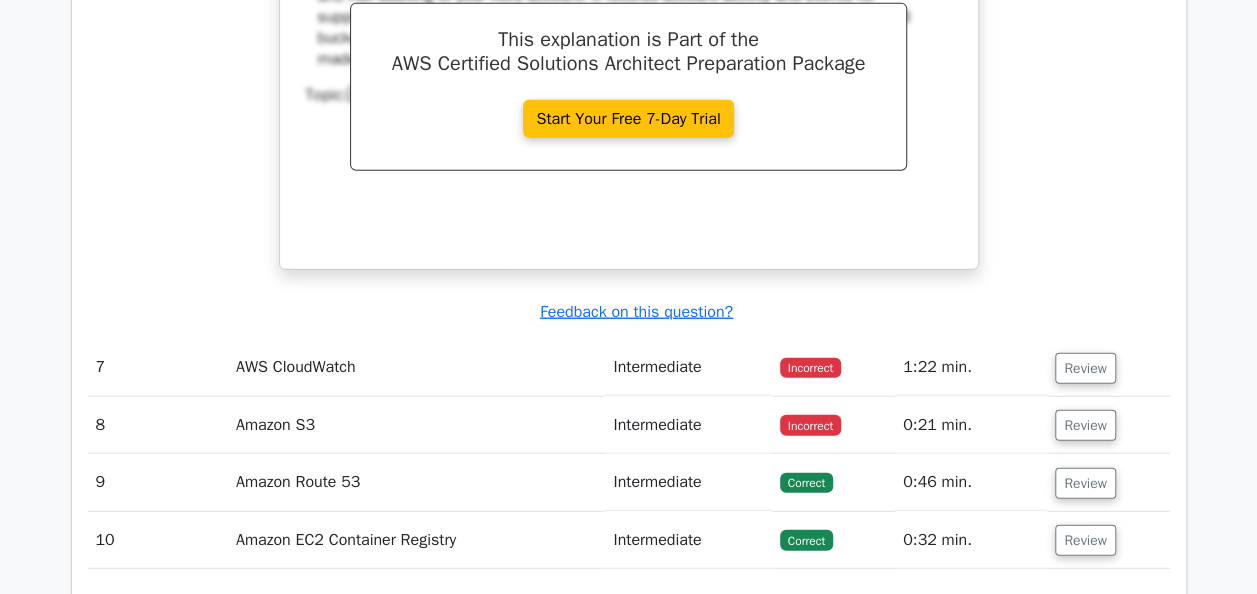 scroll, scrollTop: 6300, scrollLeft: 0, axis: vertical 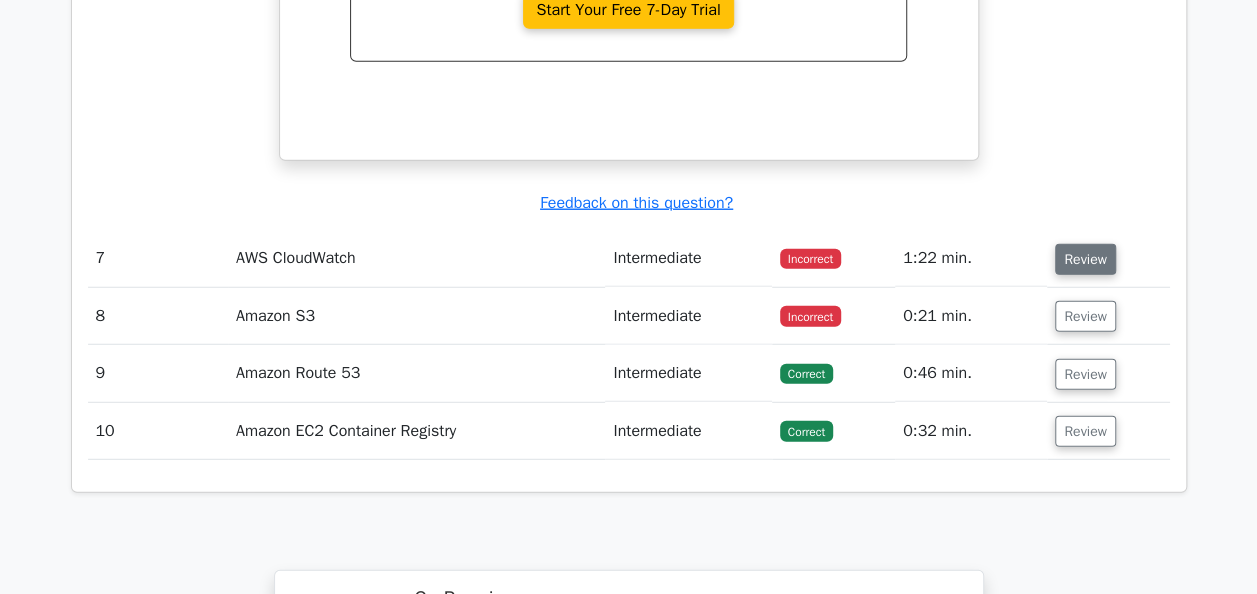 click on "Review" at bounding box center (1085, 259) 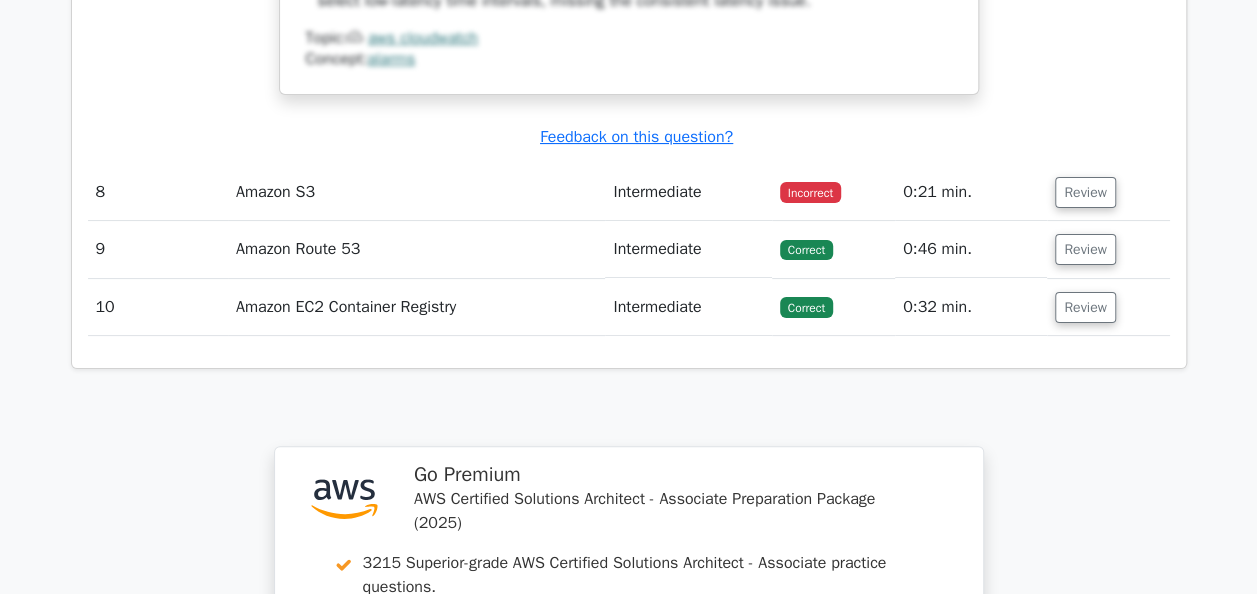 scroll, scrollTop: 7600, scrollLeft: 0, axis: vertical 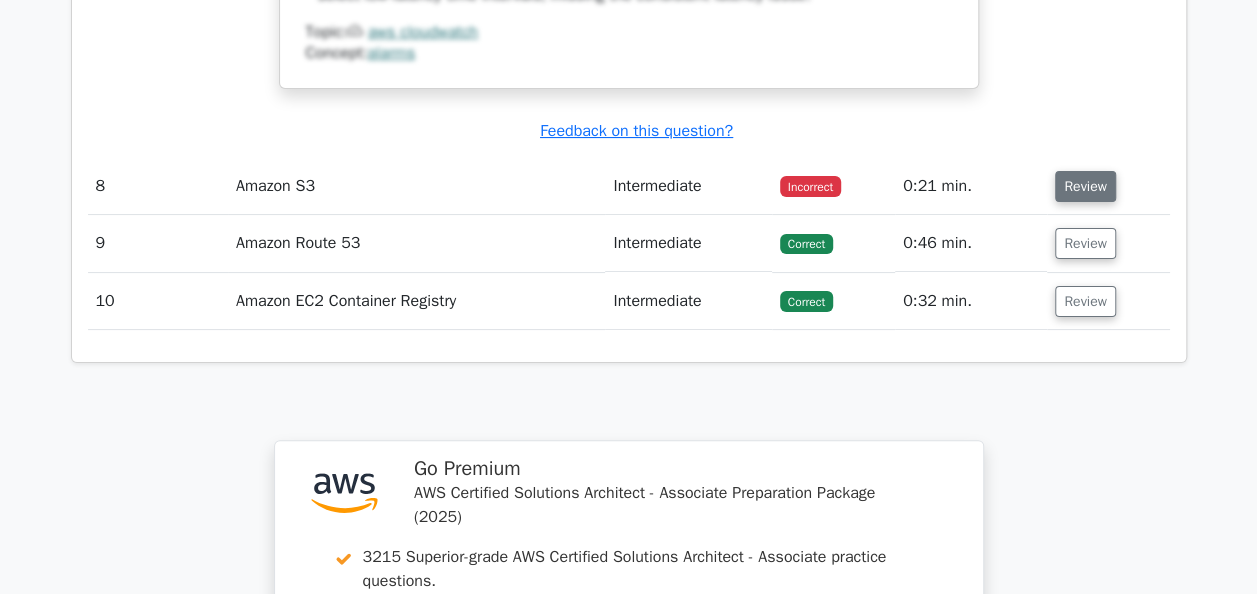click on "Review" at bounding box center (1085, 186) 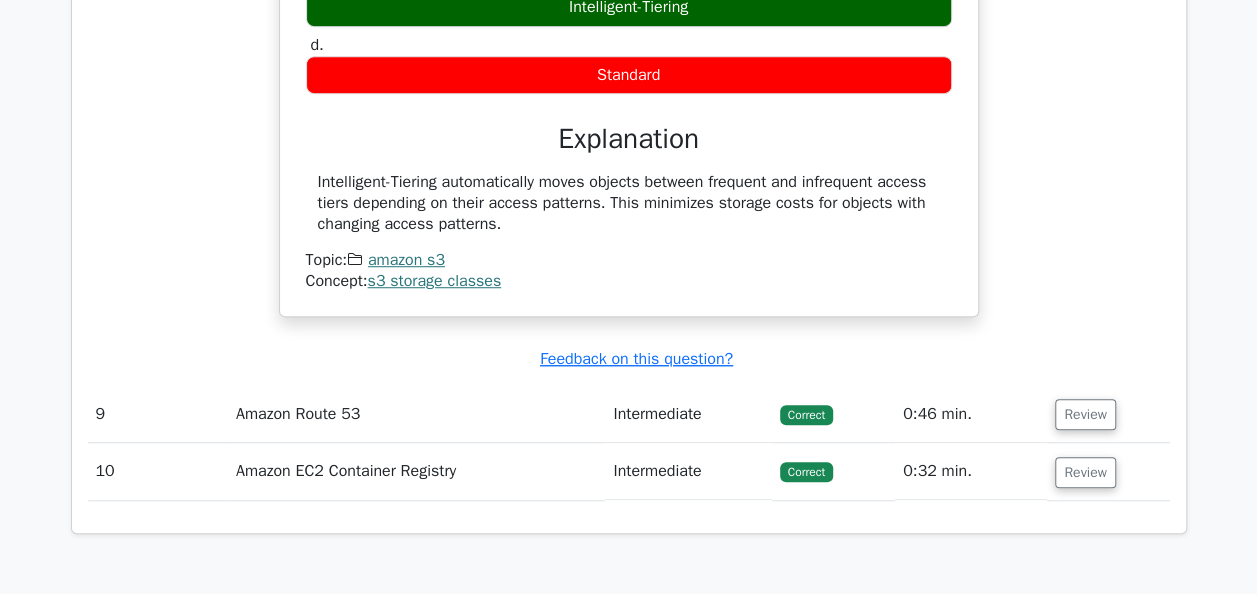 scroll, scrollTop: 8200, scrollLeft: 0, axis: vertical 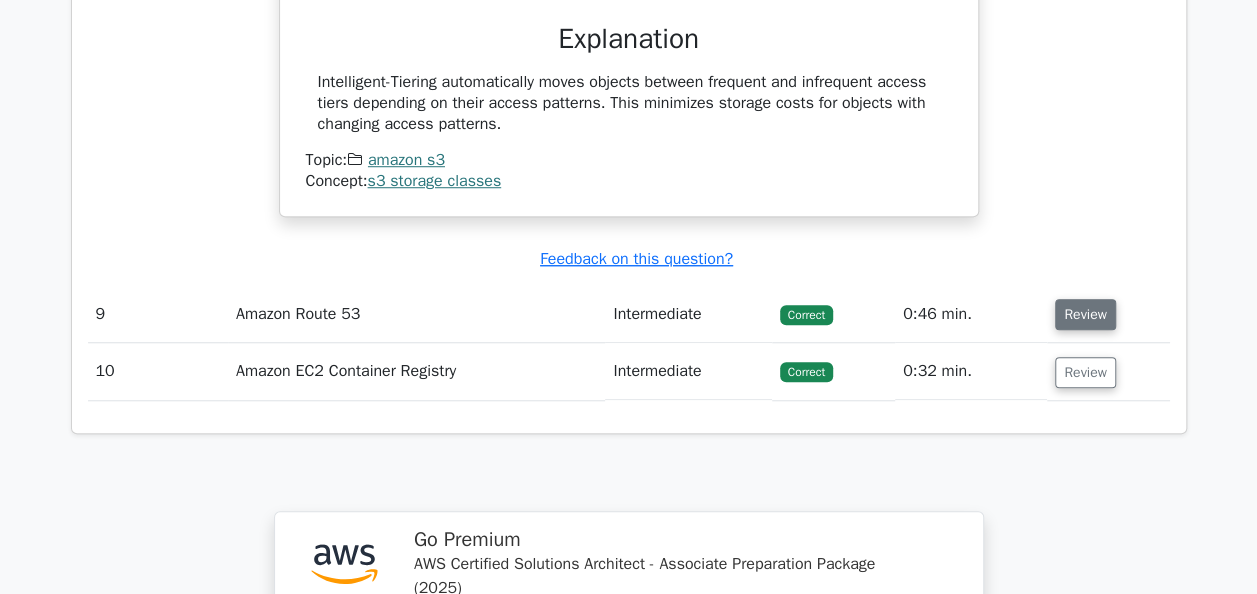 click on "Review" at bounding box center (1085, 314) 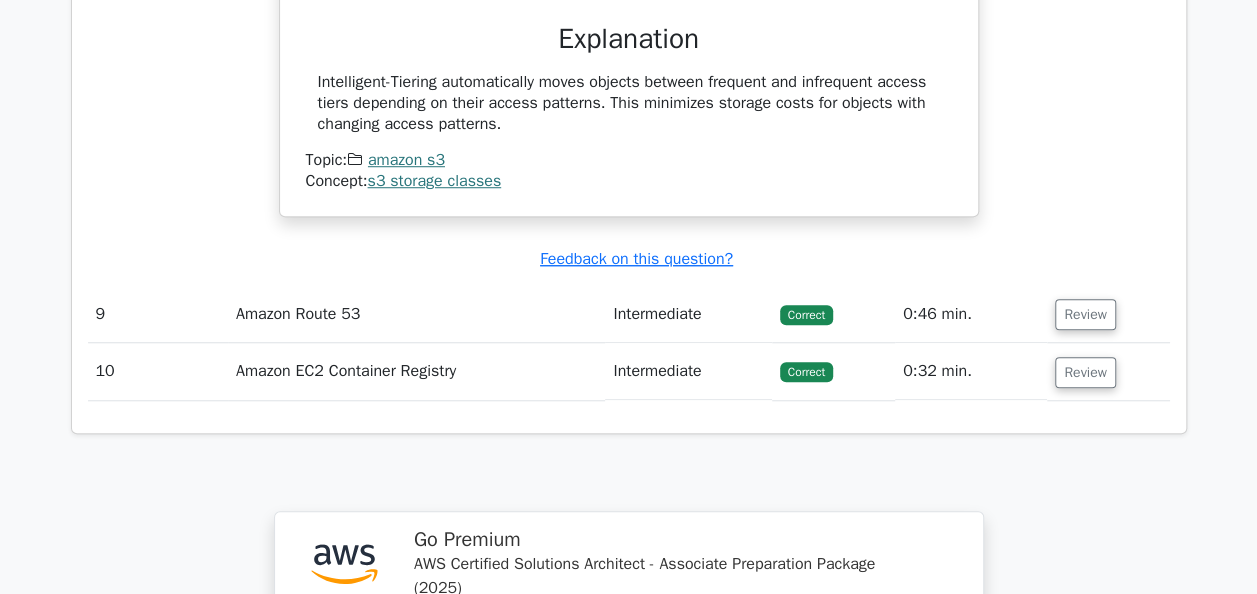 click on "Review" at bounding box center [1108, 314] 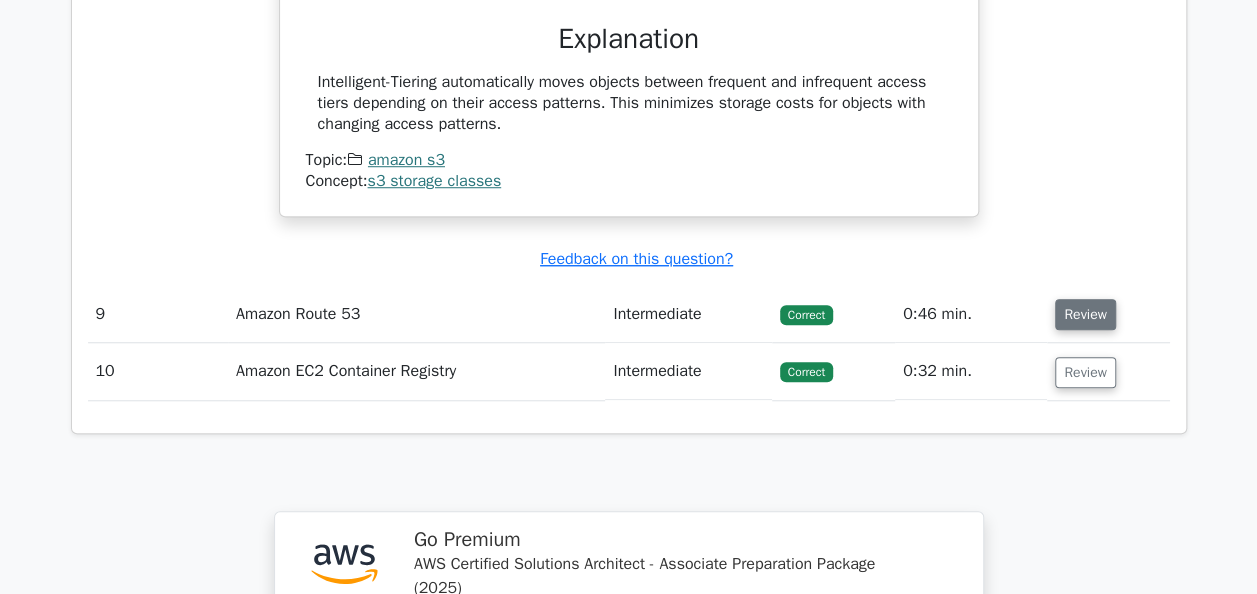 click on "Review" at bounding box center (1085, 314) 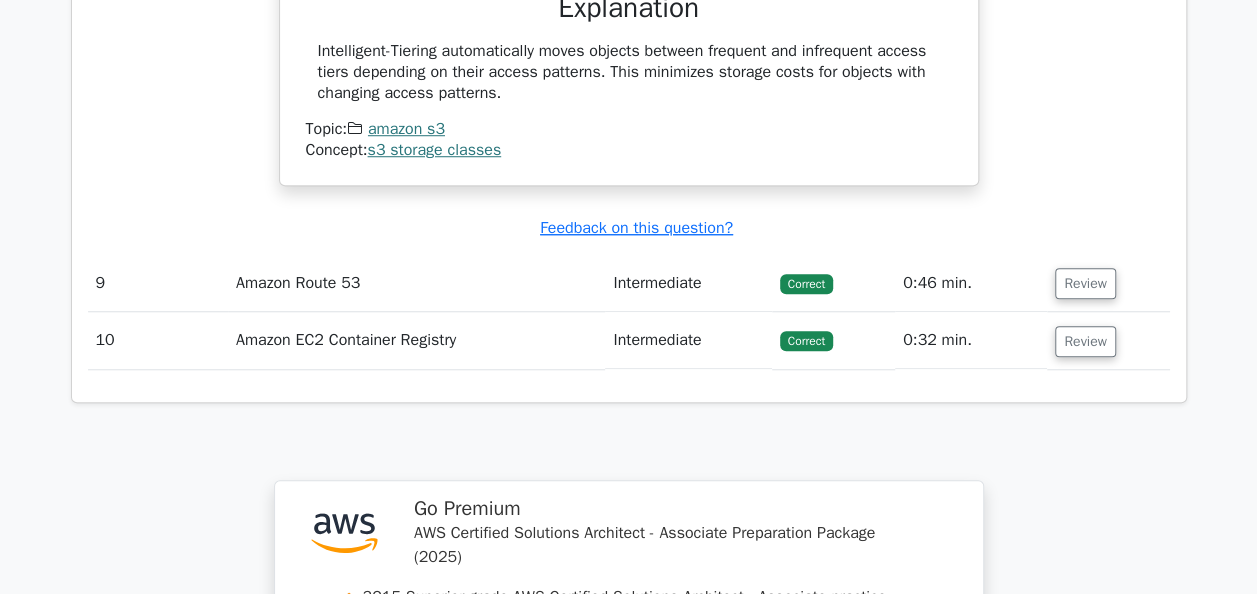 scroll, scrollTop: 8200, scrollLeft: 0, axis: vertical 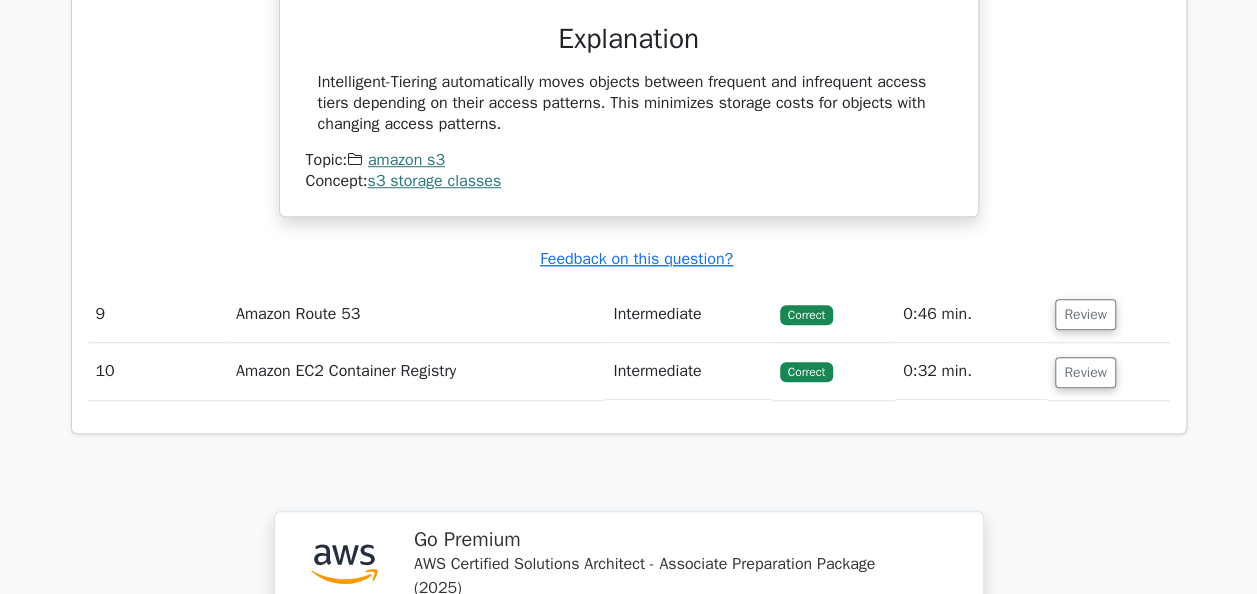 click on "A company has an S3 bucket with objects that are frequently accessed in the first month and less frequently afterwards. Which storage class should be used to minimize costs?
a.
One Zone-Infrequent Access
b.
c. d." at bounding box center [629, -50] 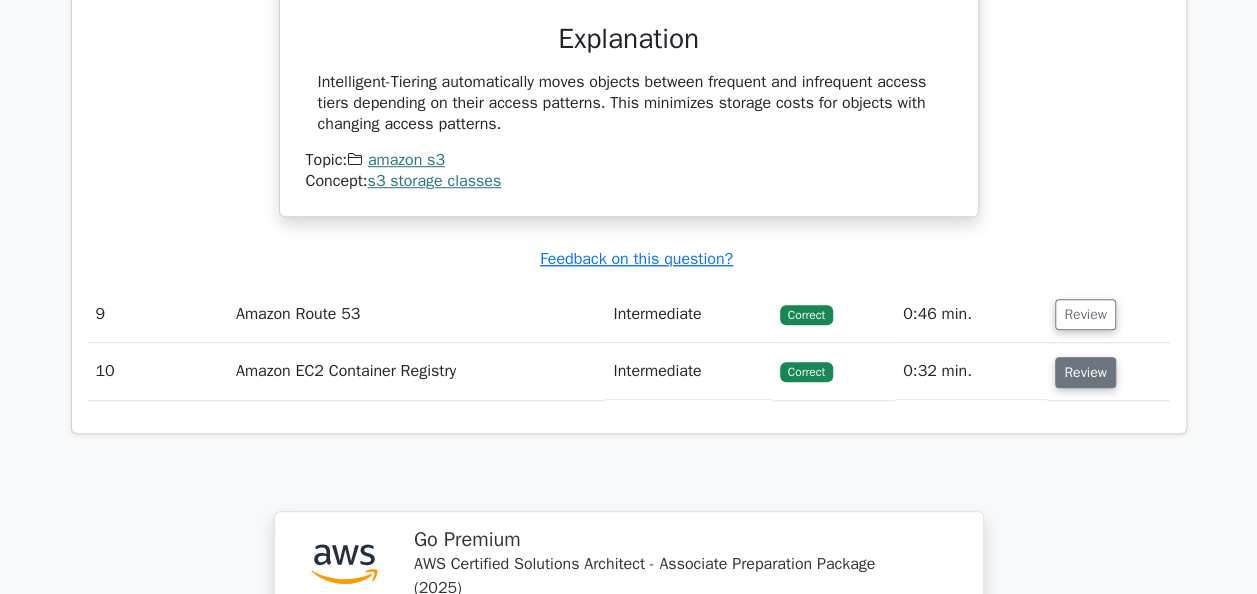 click on "Review" at bounding box center [1085, 372] 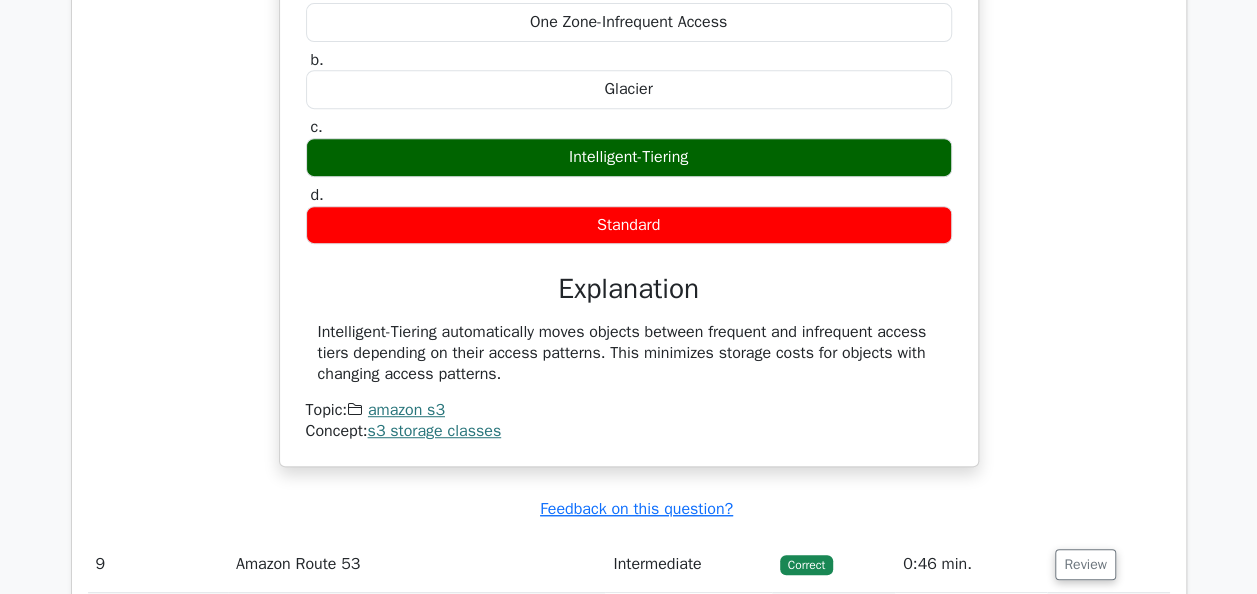 scroll, scrollTop: 7600, scrollLeft: 0, axis: vertical 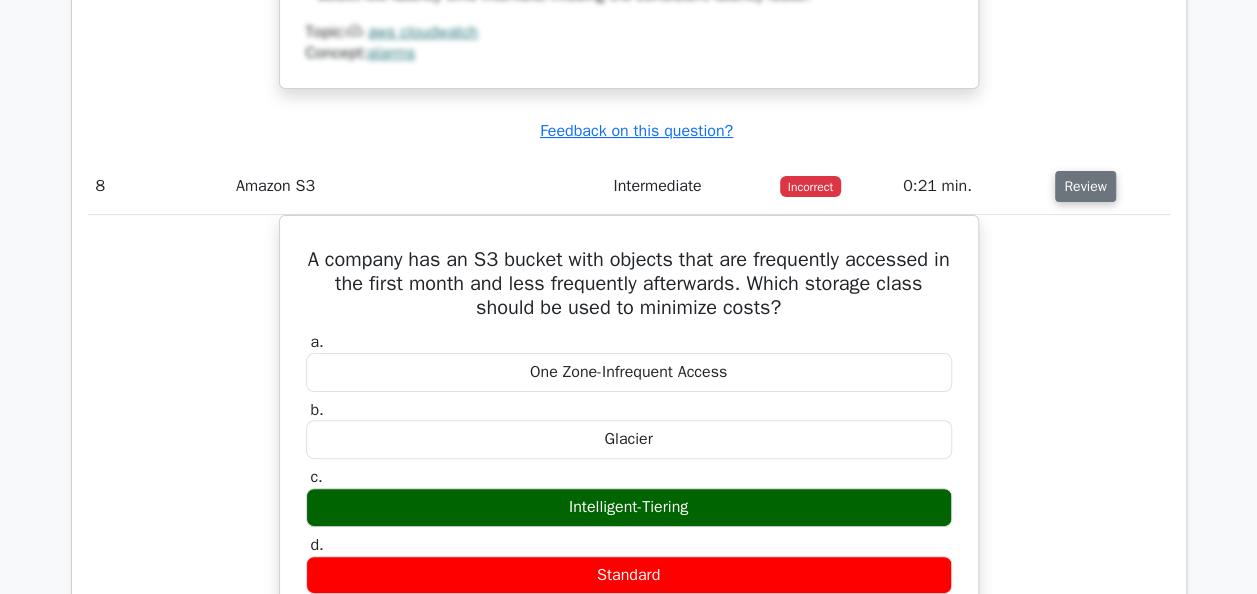 click on "Review" at bounding box center [1085, 186] 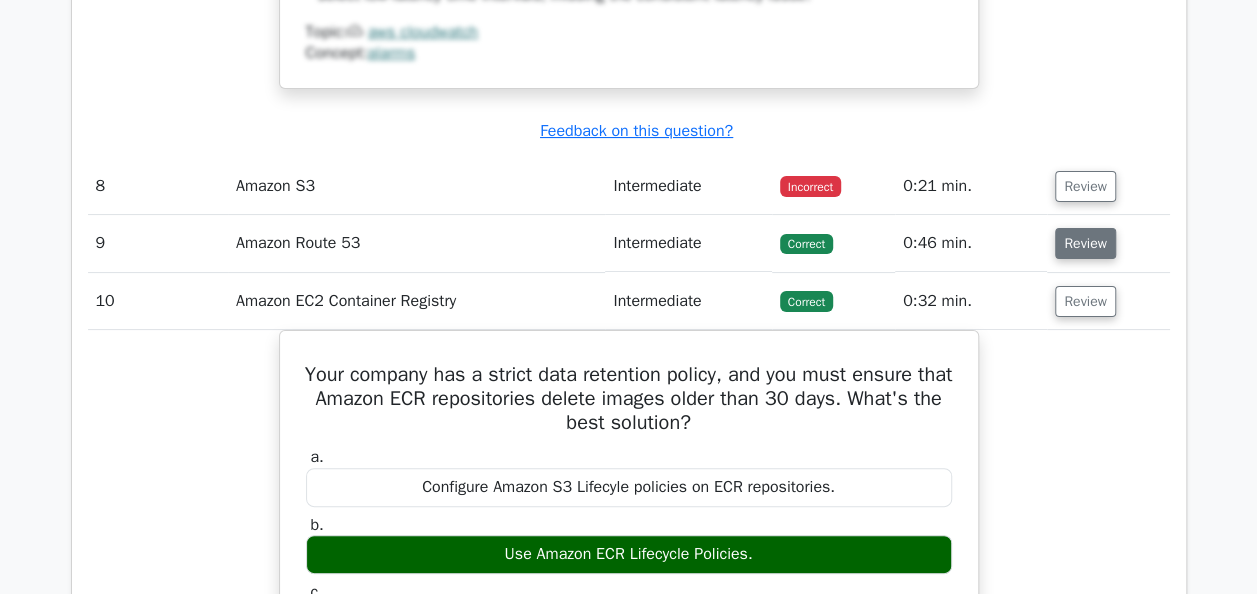 click on "Review" at bounding box center (1085, 243) 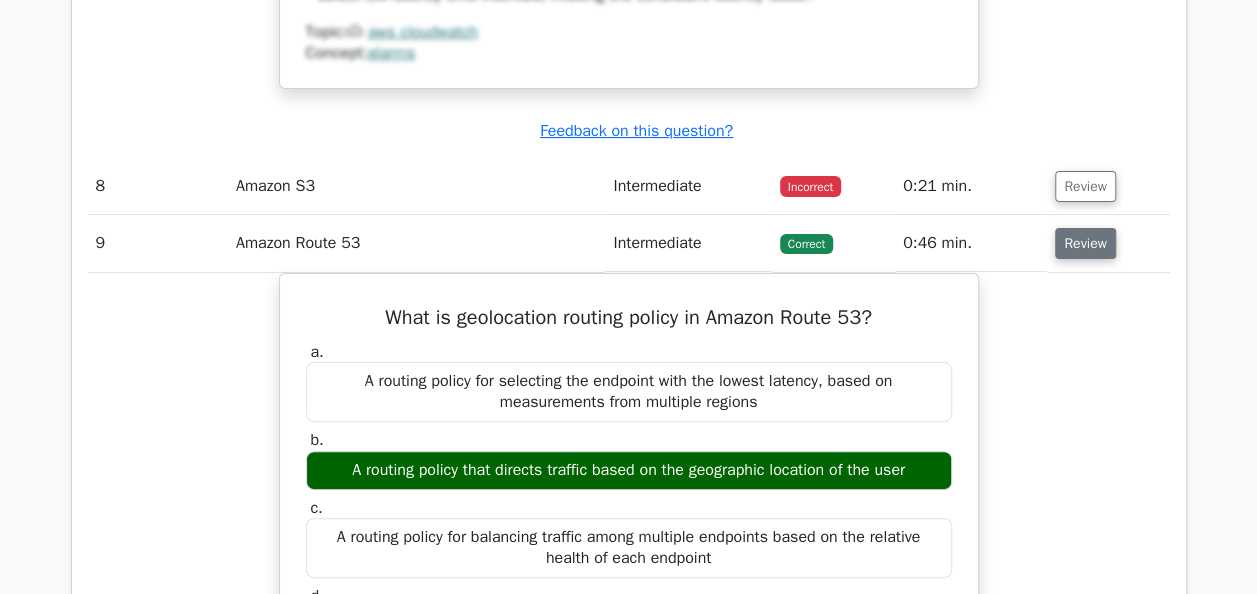 click on "Review" at bounding box center (1085, 243) 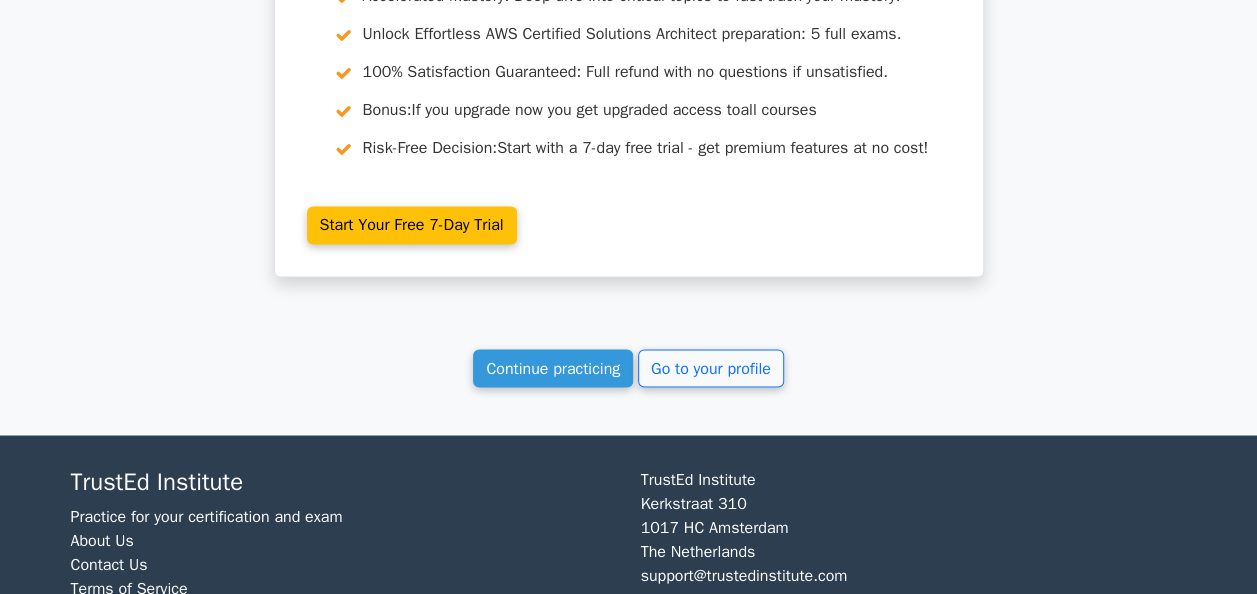 scroll, scrollTop: 9100, scrollLeft: 0, axis: vertical 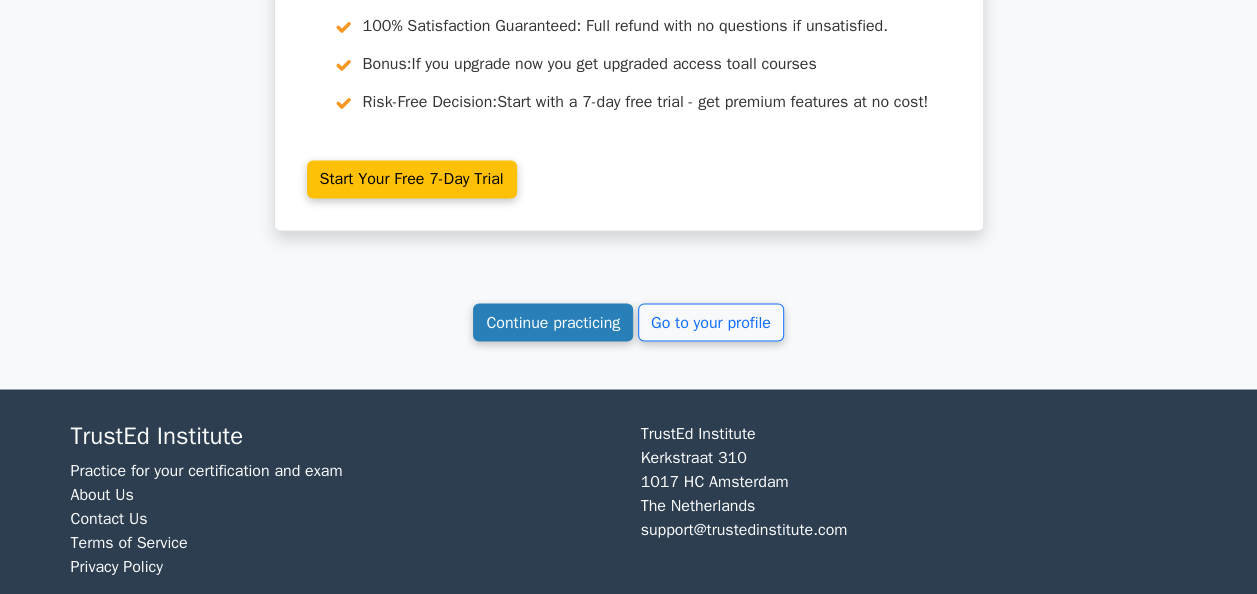 click on "Continue practicing" at bounding box center [553, 322] 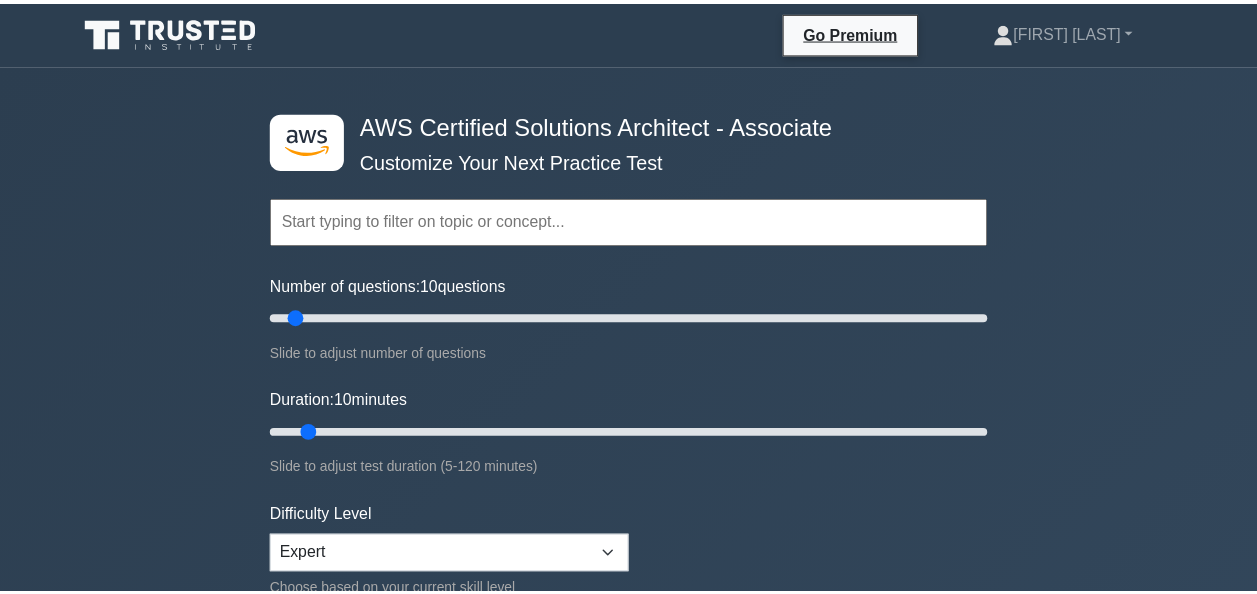 scroll, scrollTop: 0, scrollLeft: 0, axis: both 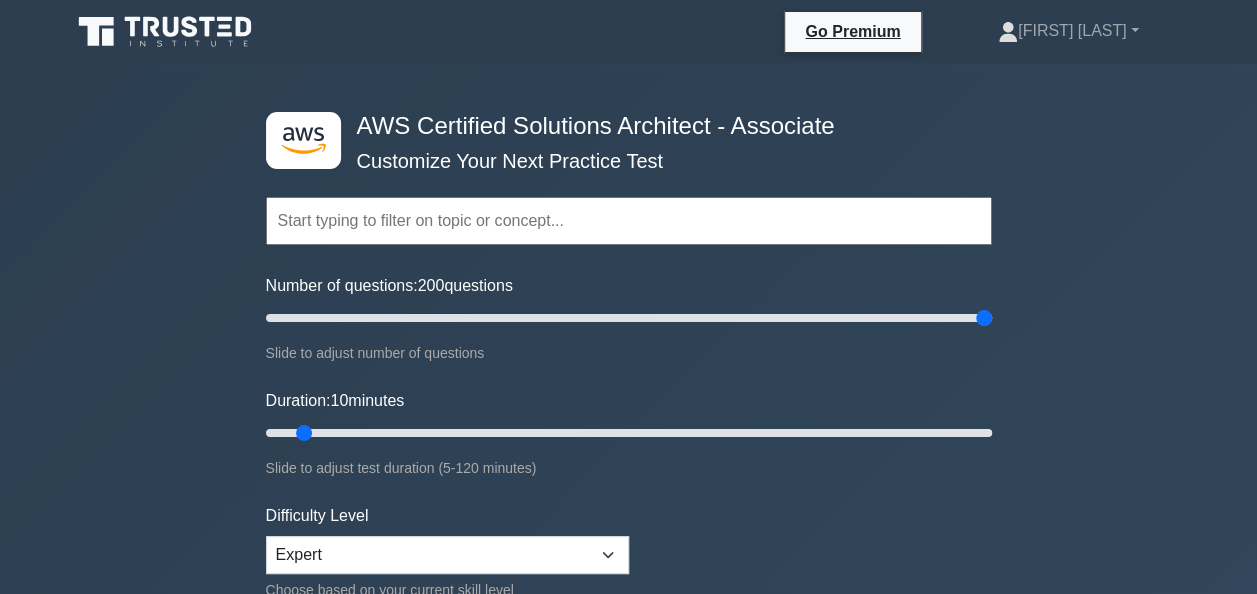 drag, startPoint x: 289, startPoint y: 316, endPoint x: 1180, endPoint y: 320, distance: 891.009 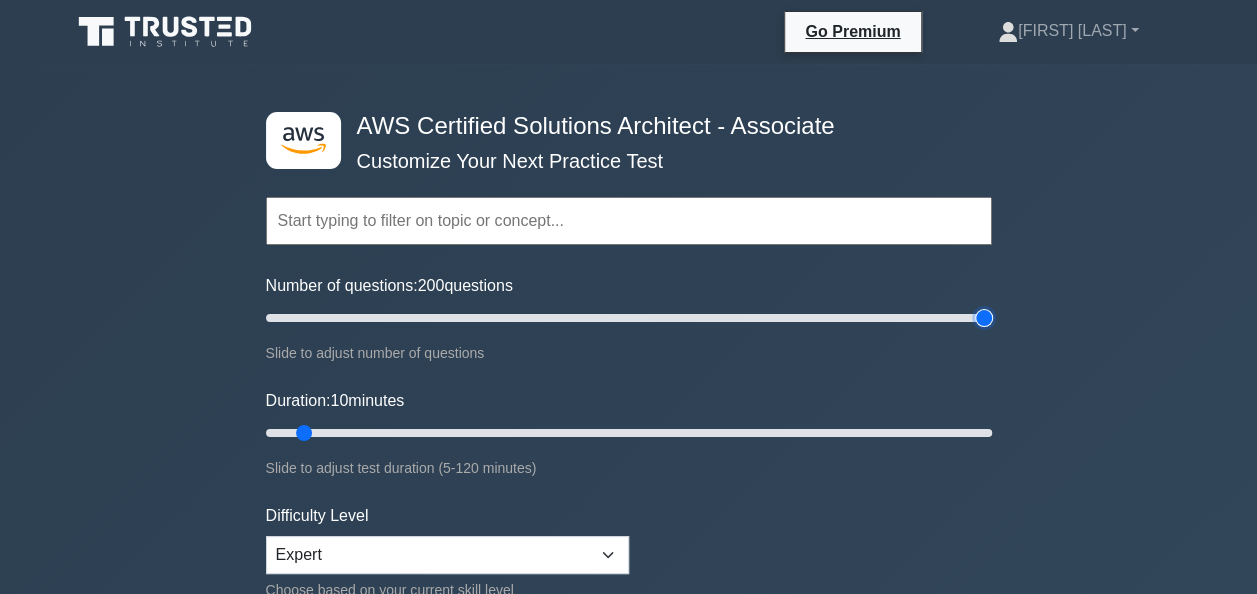 click on "Number of questions:  200  questions" at bounding box center [629, 318] 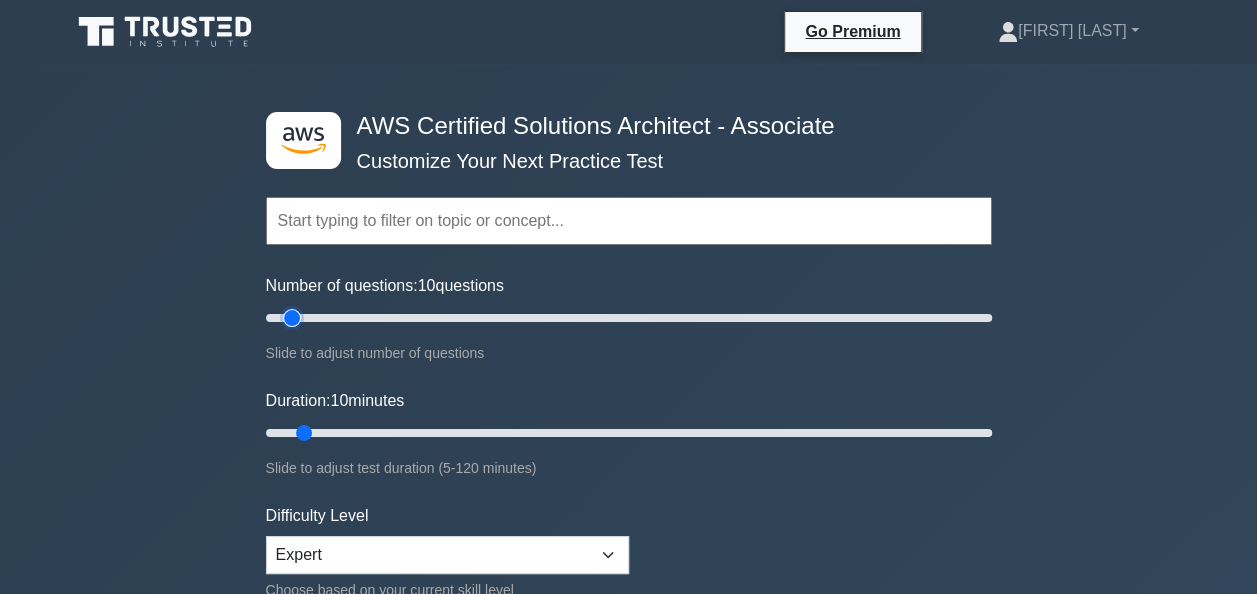 drag, startPoint x: 919, startPoint y: 329, endPoint x: 286, endPoint y: 346, distance: 633.2282 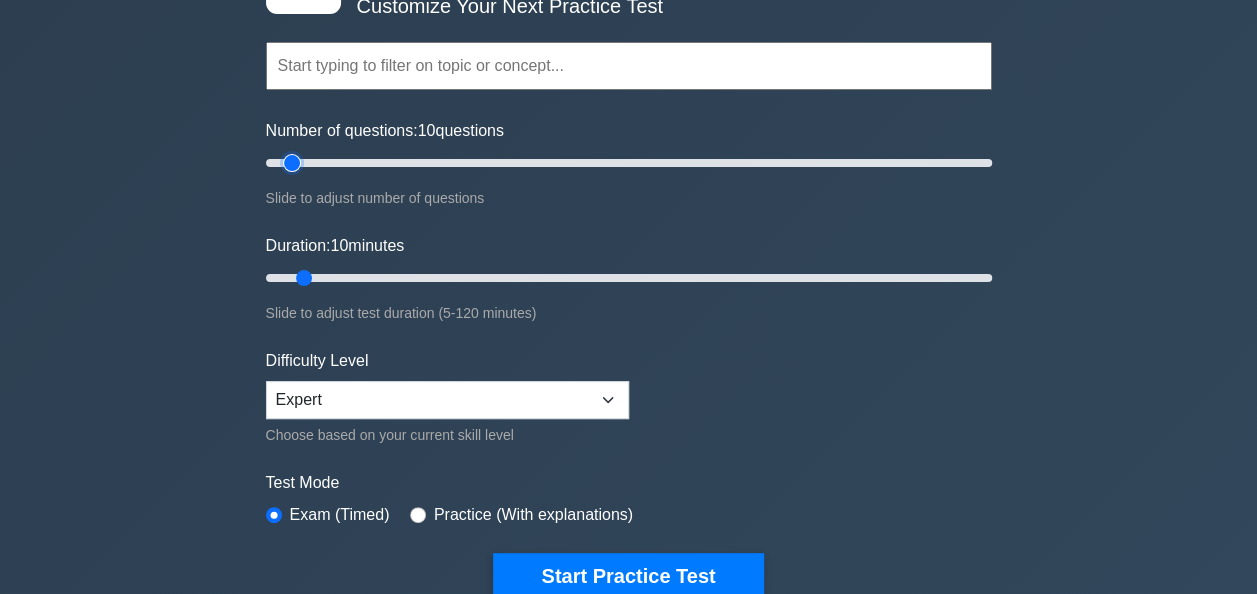 scroll, scrollTop: 200, scrollLeft: 0, axis: vertical 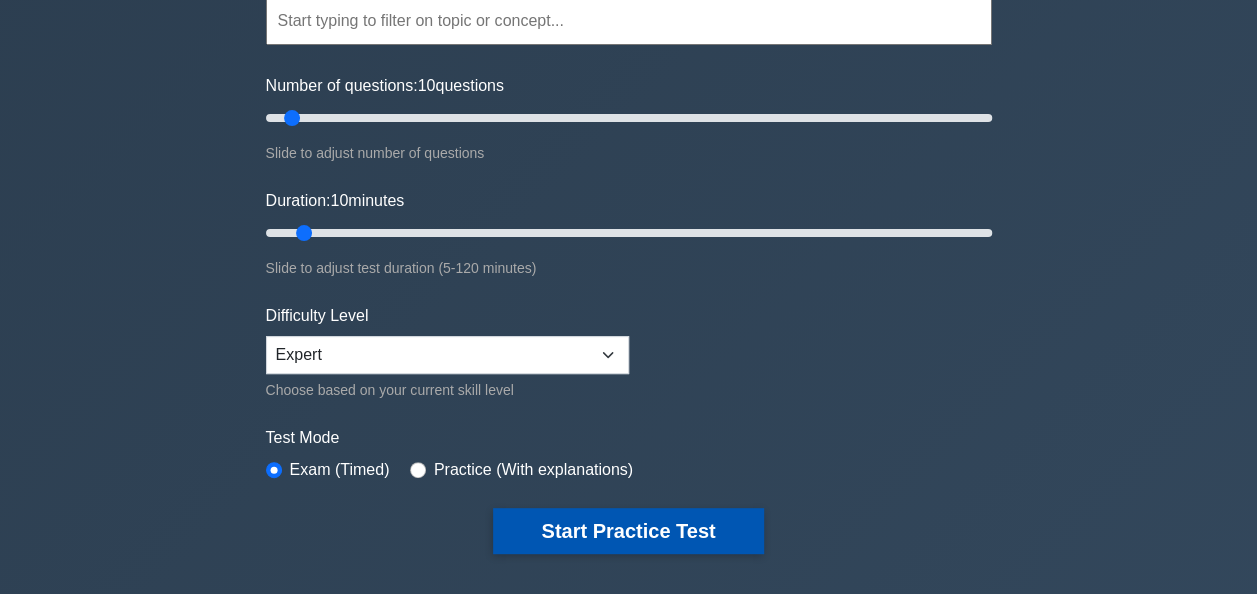 click on "Start Practice Test" at bounding box center (628, 531) 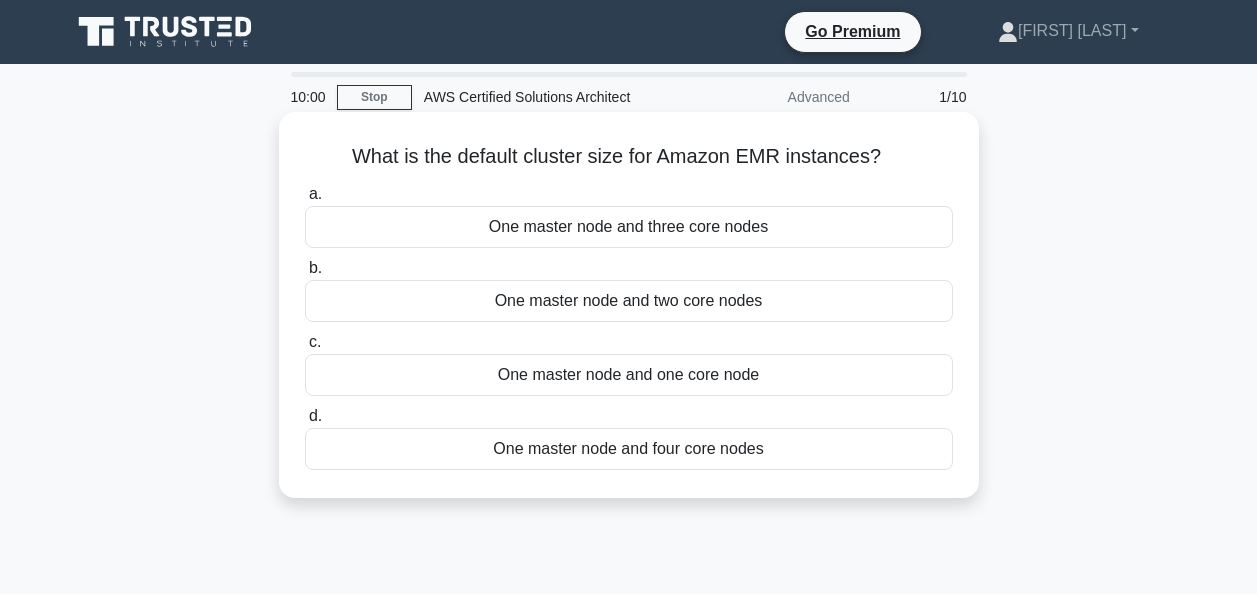 scroll, scrollTop: 0, scrollLeft: 0, axis: both 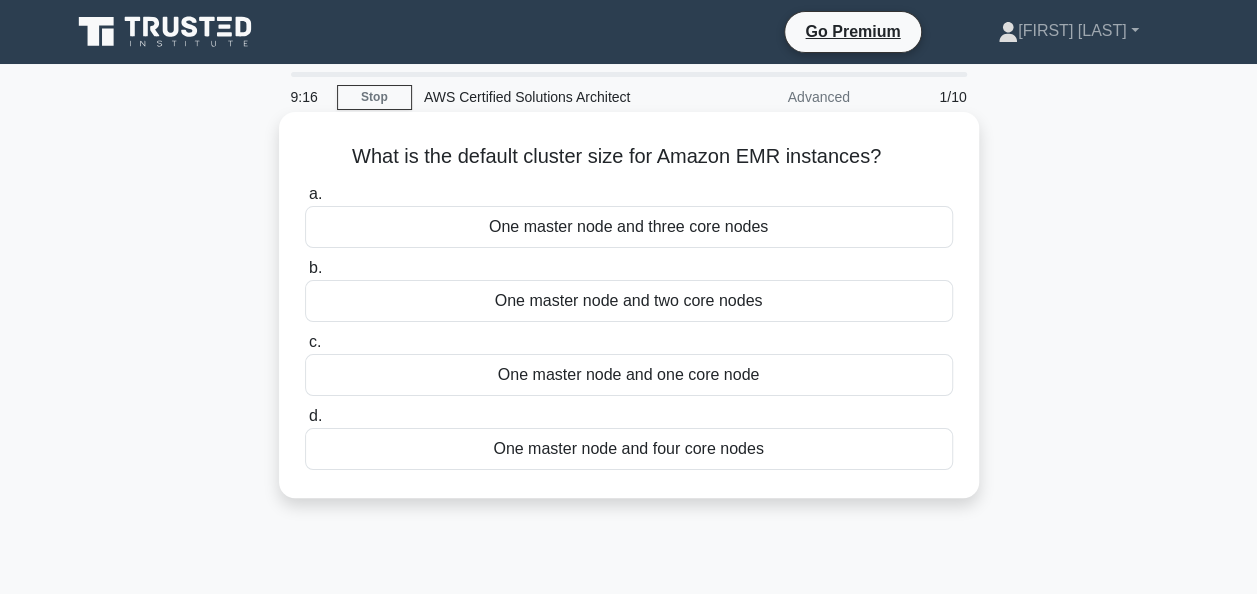 click on "One master node and two core nodes" at bounding box center [629, 301] 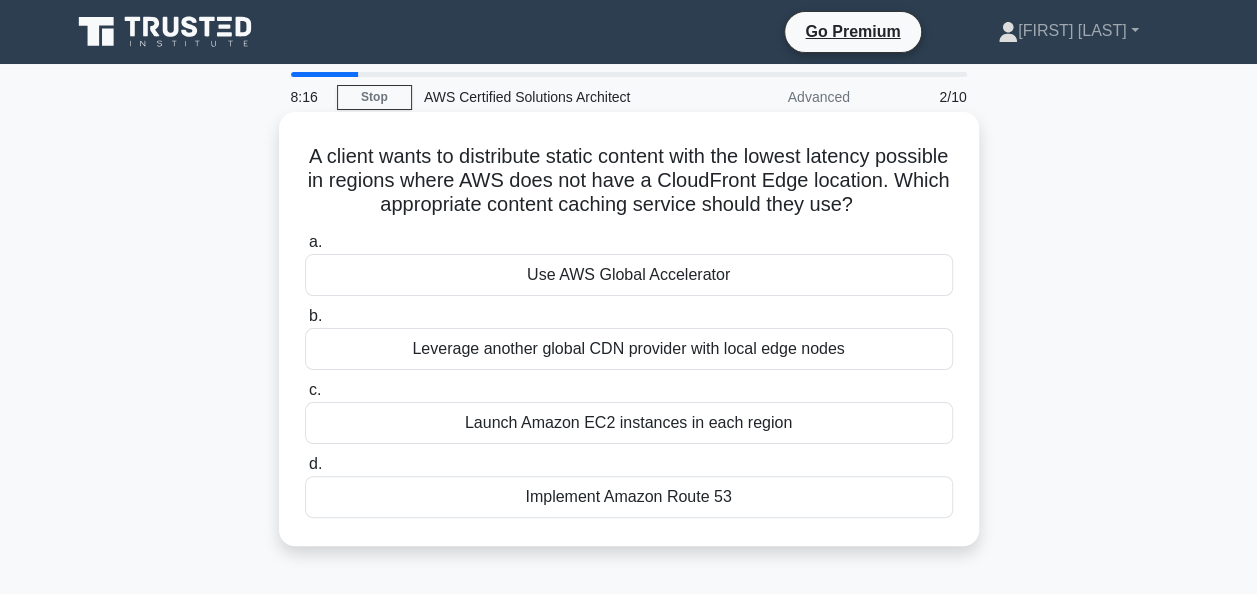 click on "Leverage another global CDN provider with local edge nodes" at bounding box center [629, 349] 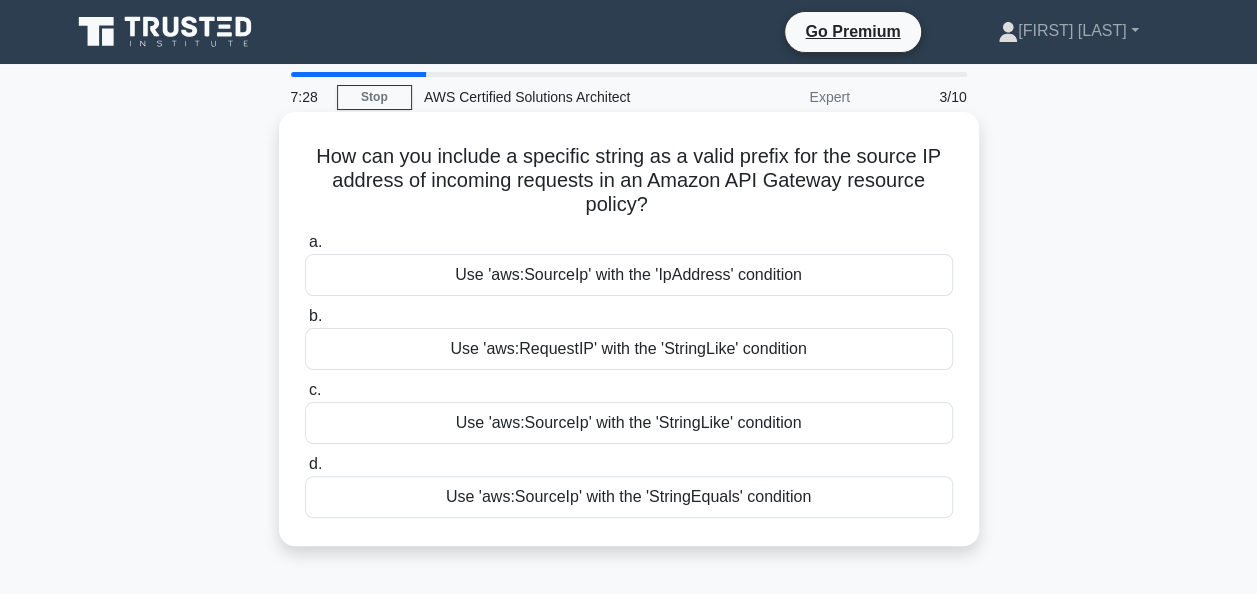 click on "Use 'aws:SourceIp' with the 'StringLike' condition" at bounding box center [629, 423] 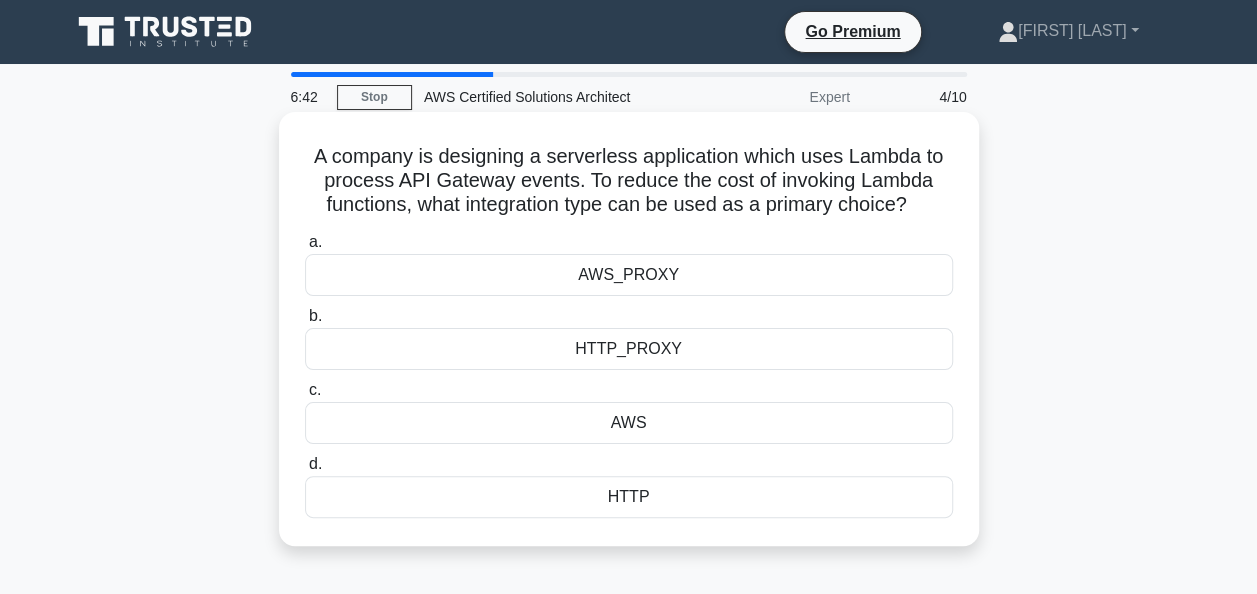 click on "HTTP_PROXY" at bounding box center [629, 349] 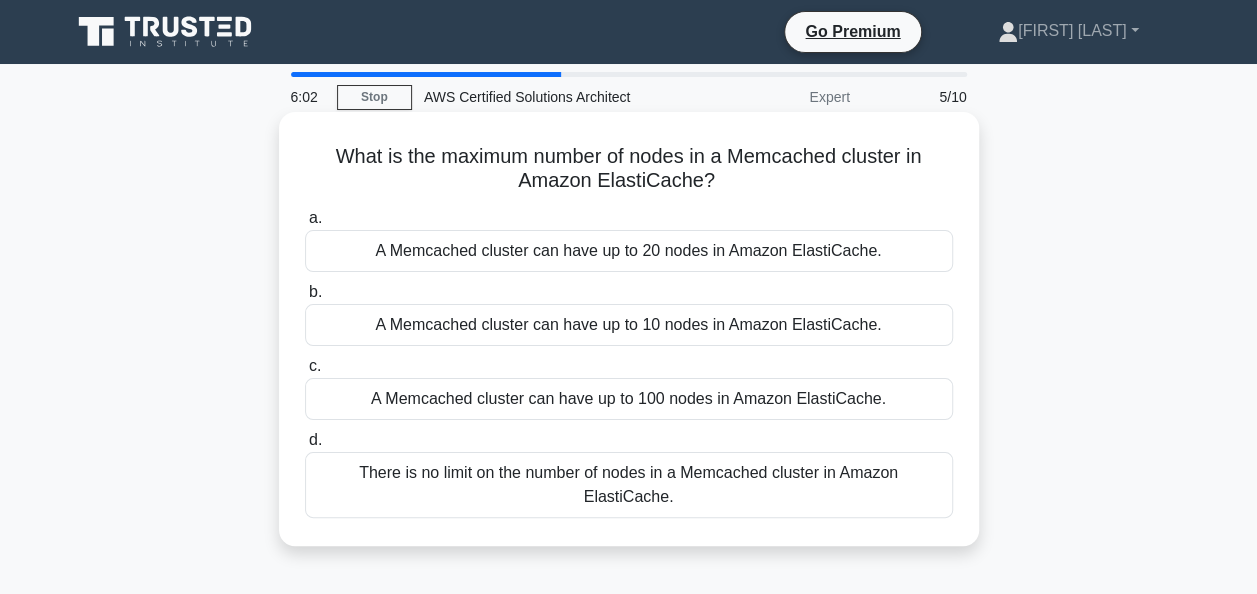 click on "A Memcached cluster can have up to 20 nodes in Amazon ElastiCache." at bounding box center [629, 251] 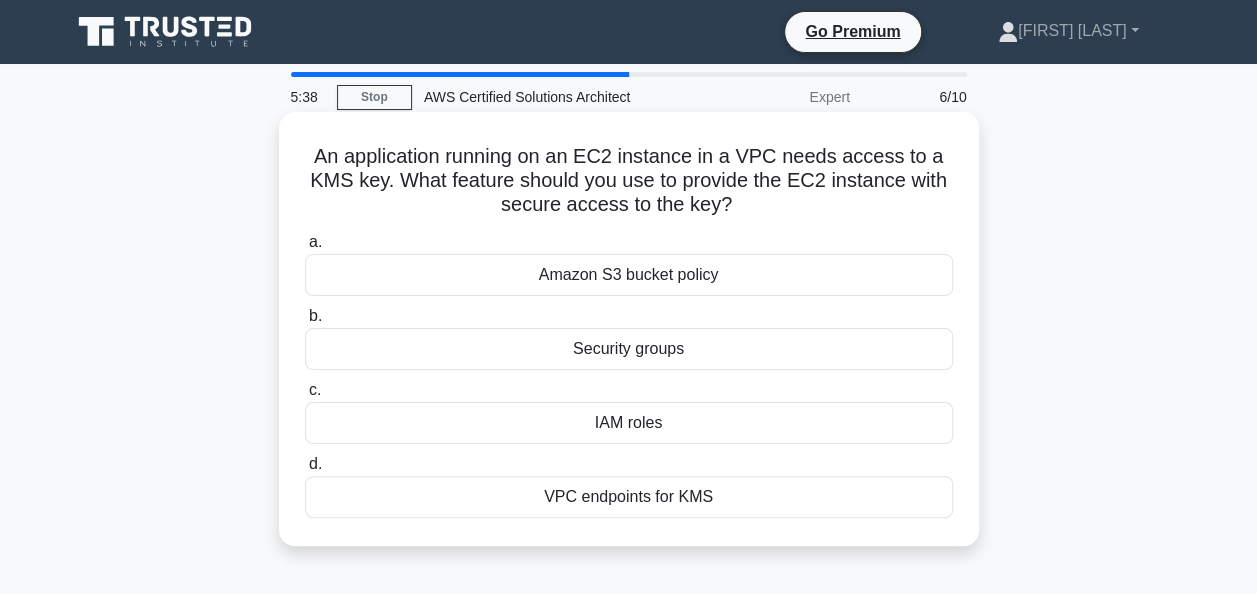 click on "VPC endpoints for KMS" at bounding box center (629, 497) 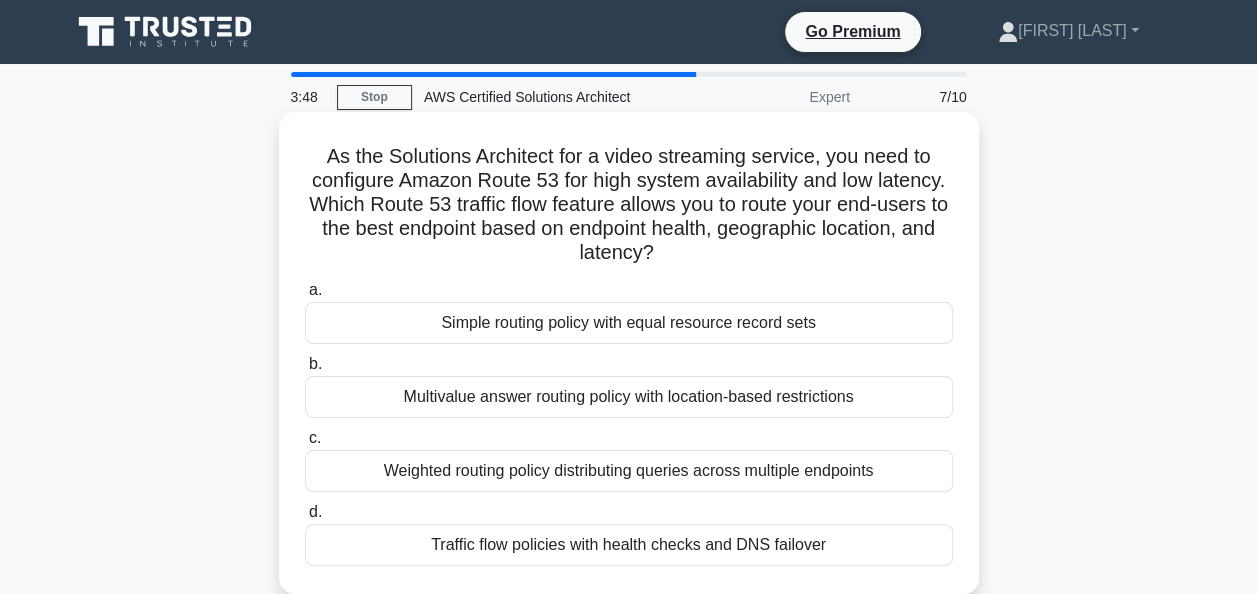 click on "Multivalue answer routing policy with location-based restrictions" at bounding box center (629, 397) 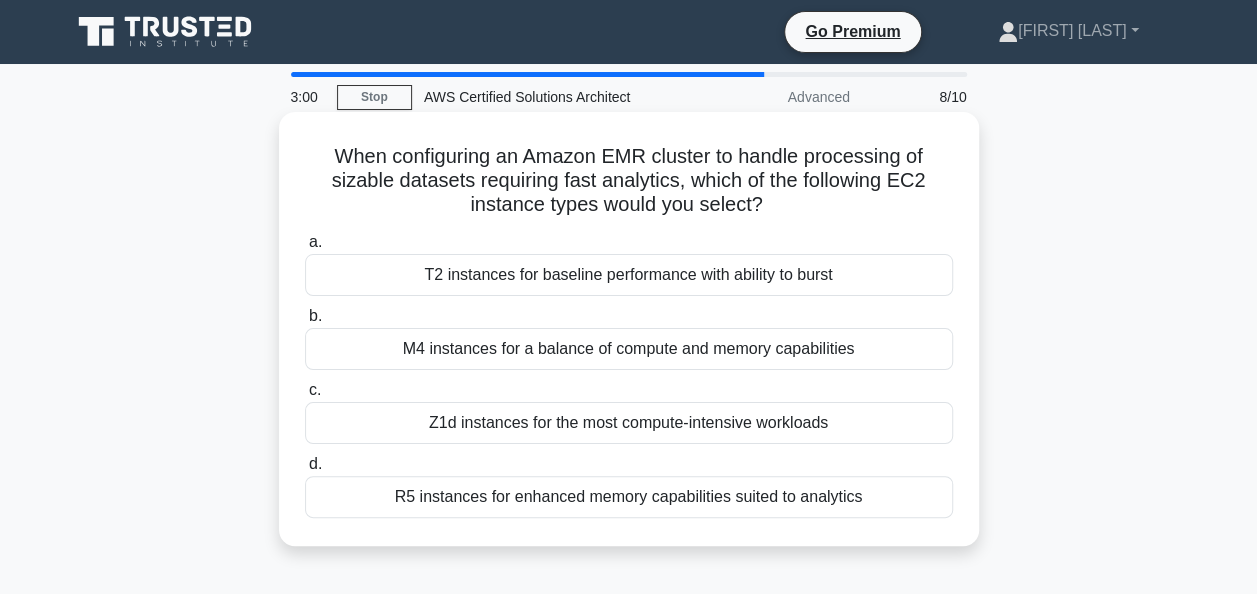 click on "M4 instances for a balance of compute and memory capabilities" at bounding box center [629, 349] 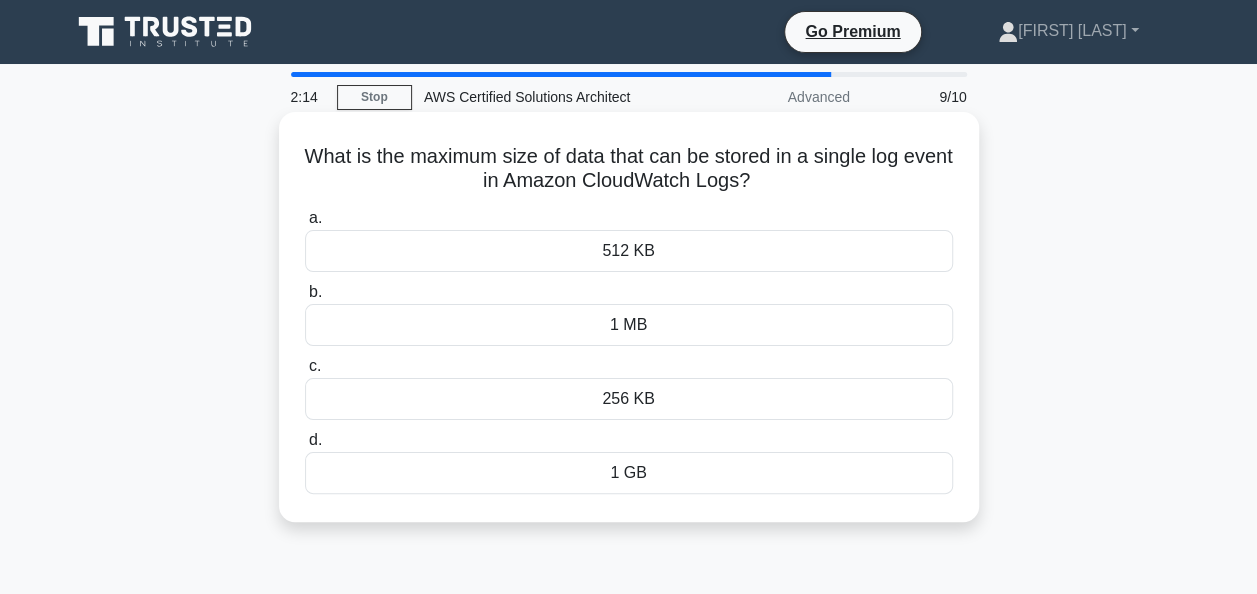 click on "512 KB" at bounding box center [629, 251] 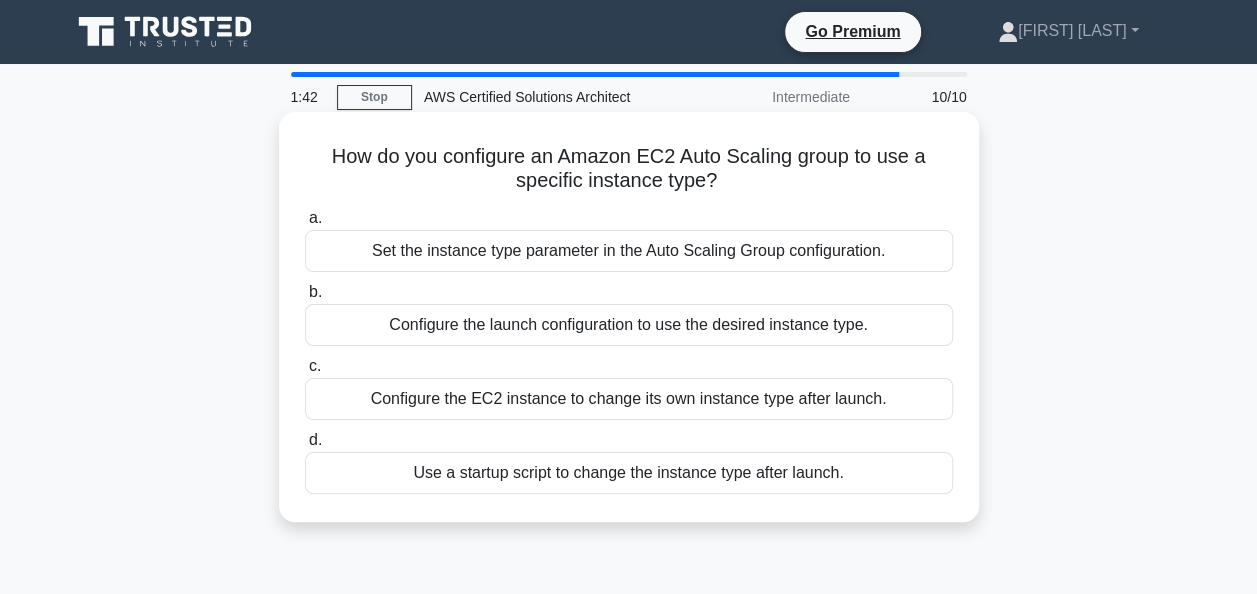 click on "Configure the launch configuration to use the desired instance type." at bounding box center (629, 325) 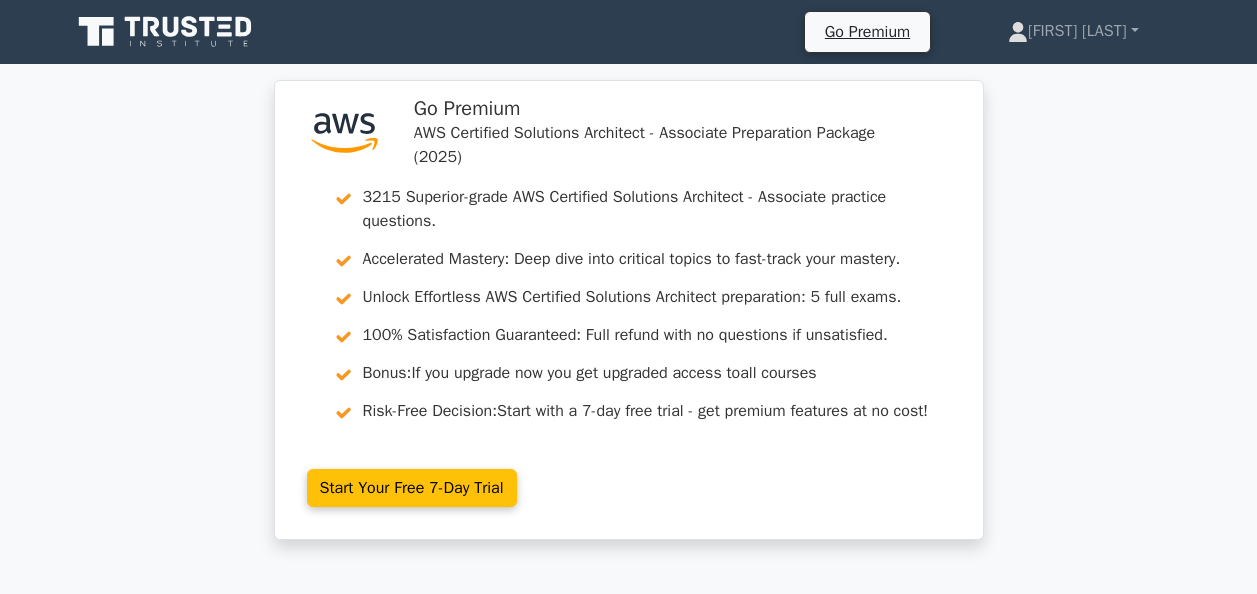 scroll, scrollTop: 600, scrollLeft: 0, axis: vertical 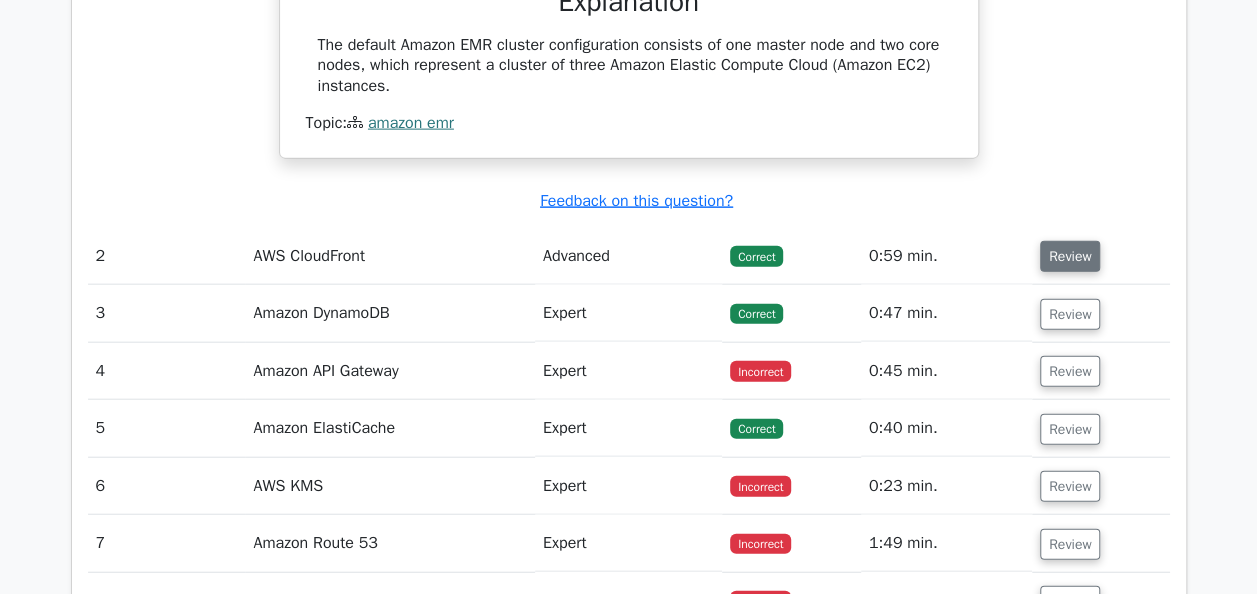 click on "Review" at bounding box center (1070, 256) 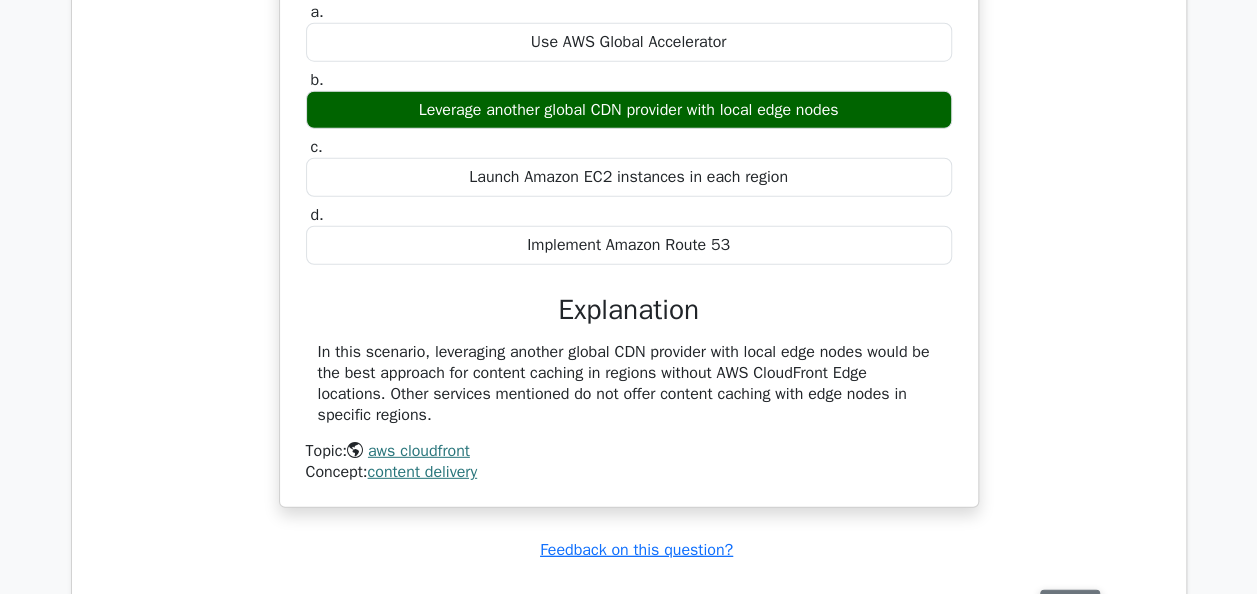 scroll, scrollTop: 2800, scrollLeft: 0, axis: vertical 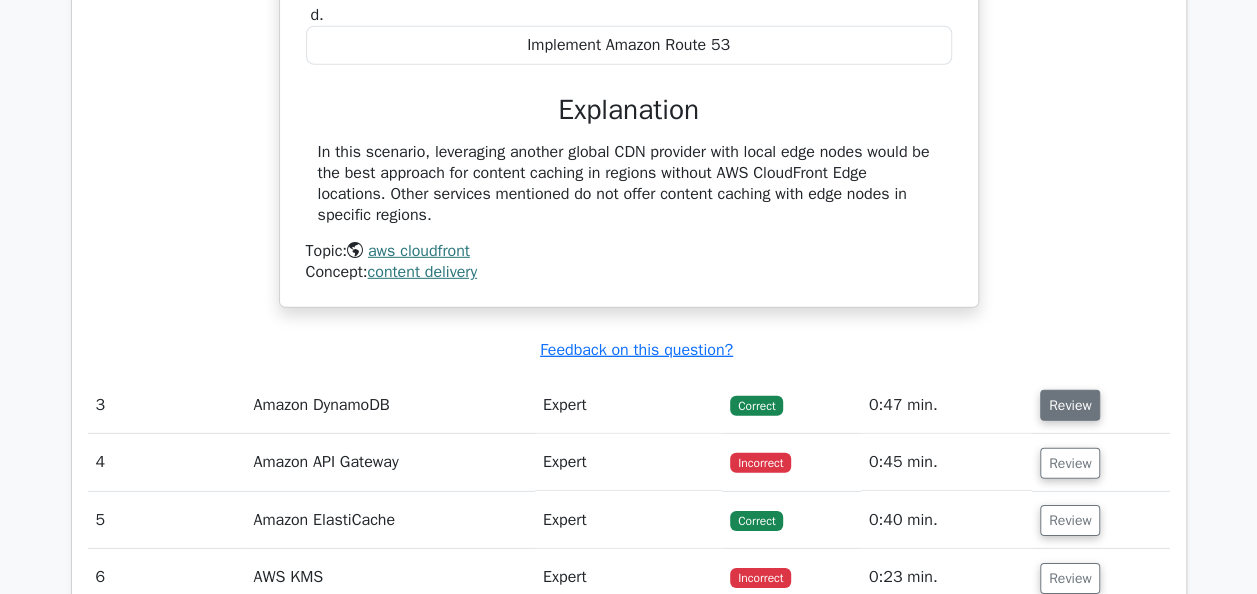click on "Review" at bounding box center [1070, 405] 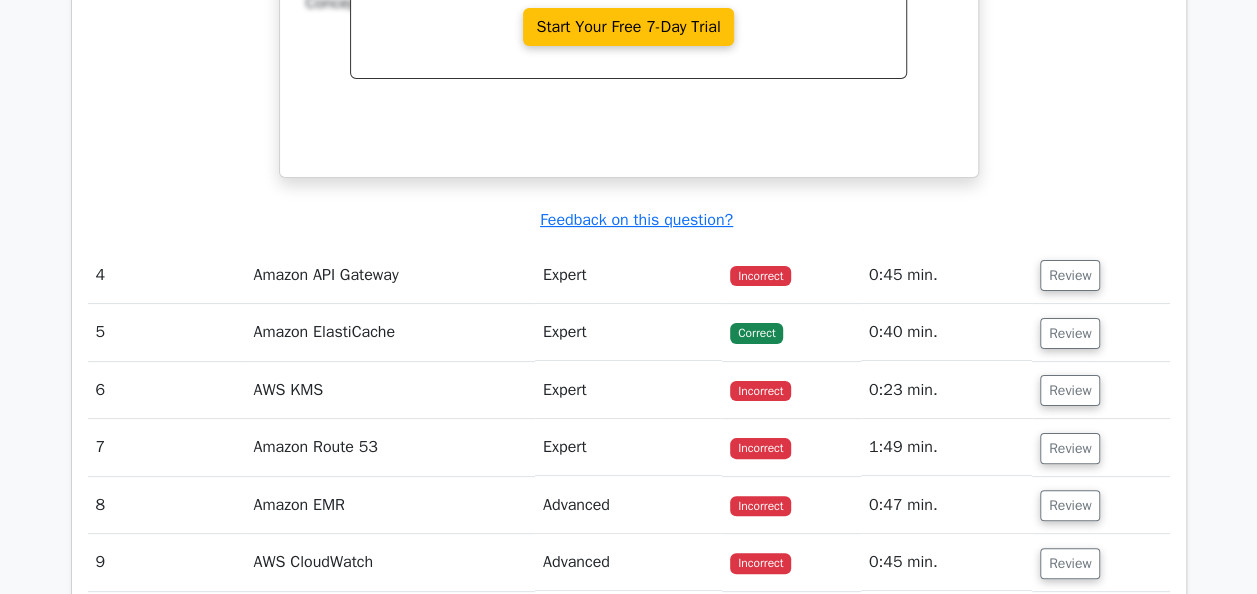 scroll, scrollTop: 3800, scrollLeft: 0, axis: vertical 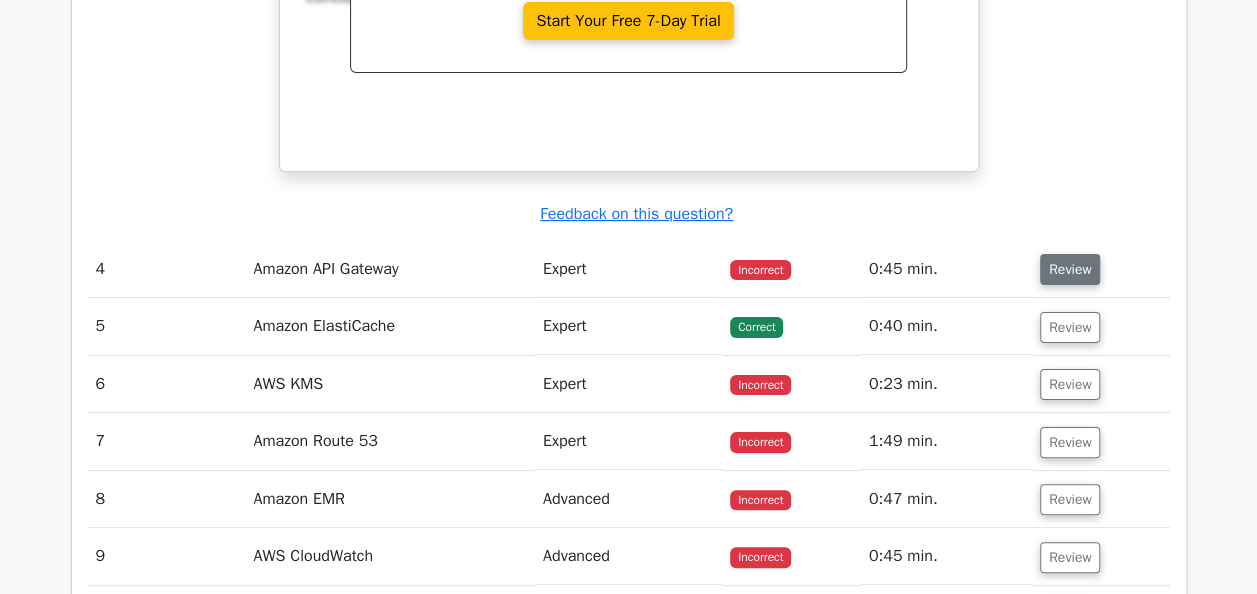 click on "Review" at bounding box center (1070, 269) 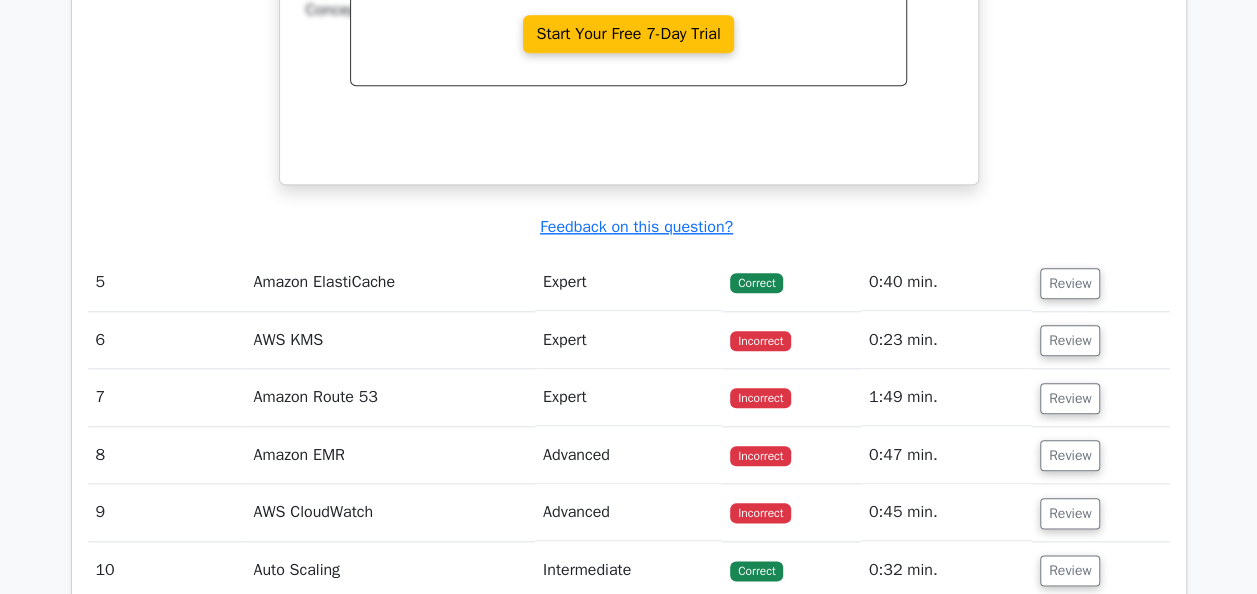 scroll, scrollTop: 4800, scrollLeft: 0, axis: vertical 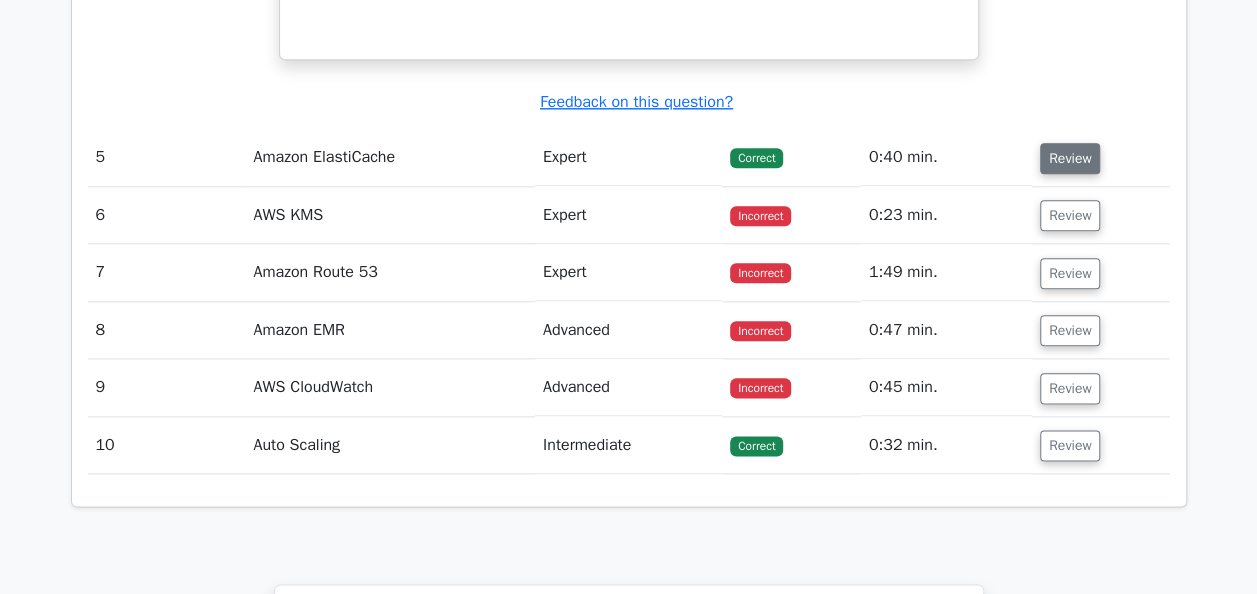 click on "Review" at bounding box center (1070, 158) 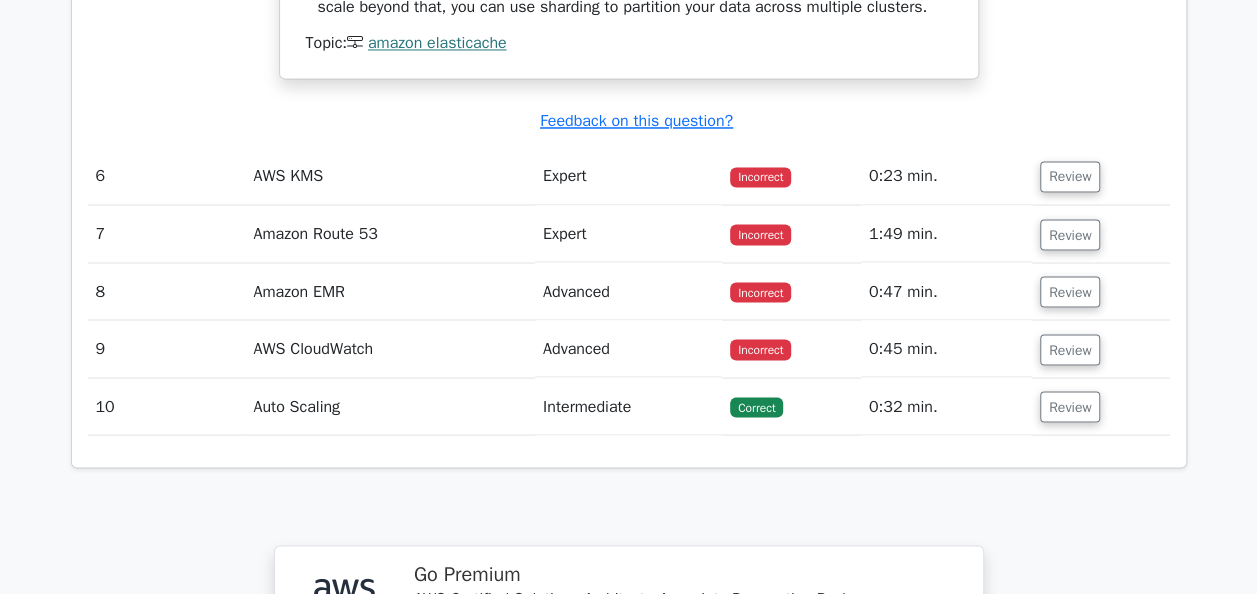 scroll, scrollTop: 5500, scrollLeft: 0, axis: vertical 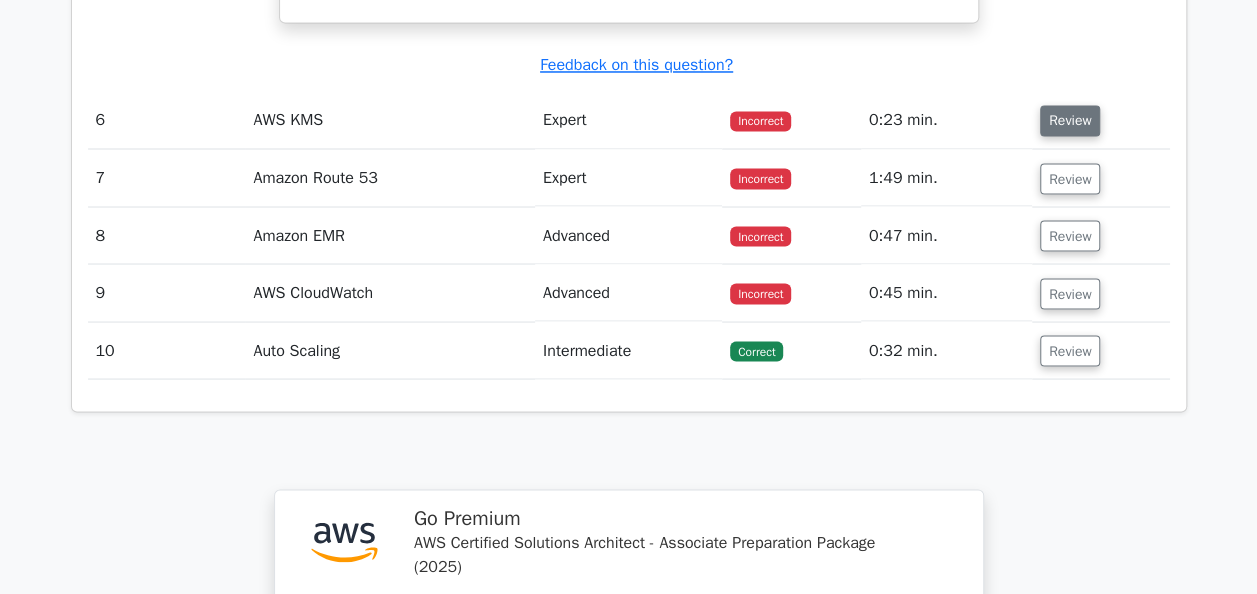 click on "Review" at bounding box center (1070, 120) 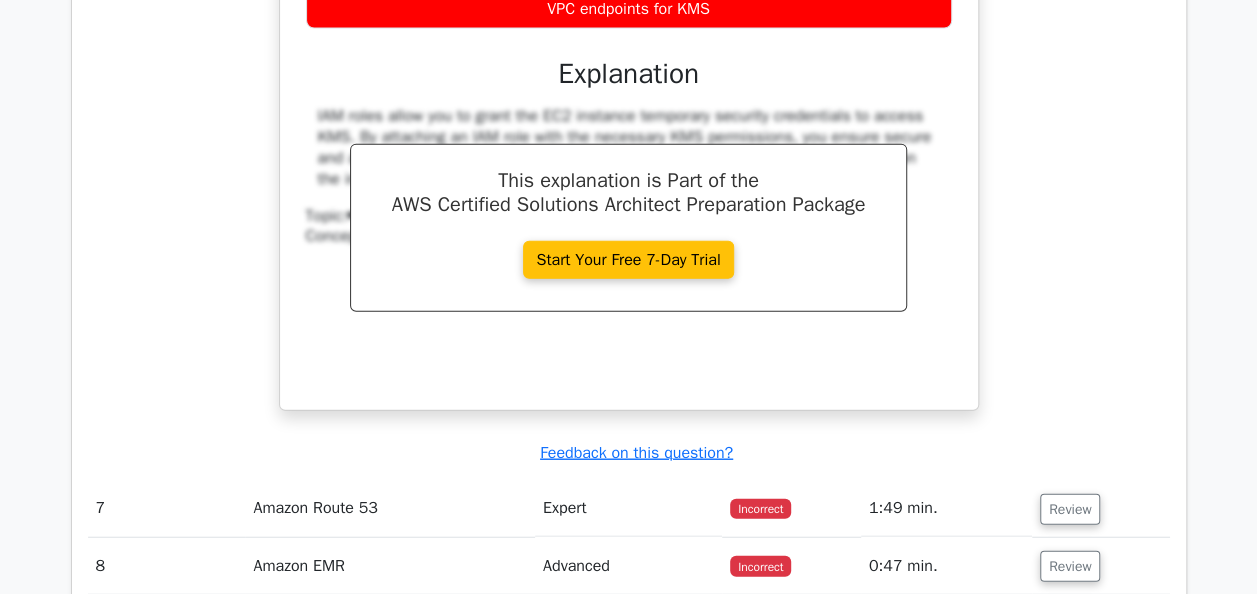 scroll, scrollTop: 6400, scrollLeft: 0, axis: vertical 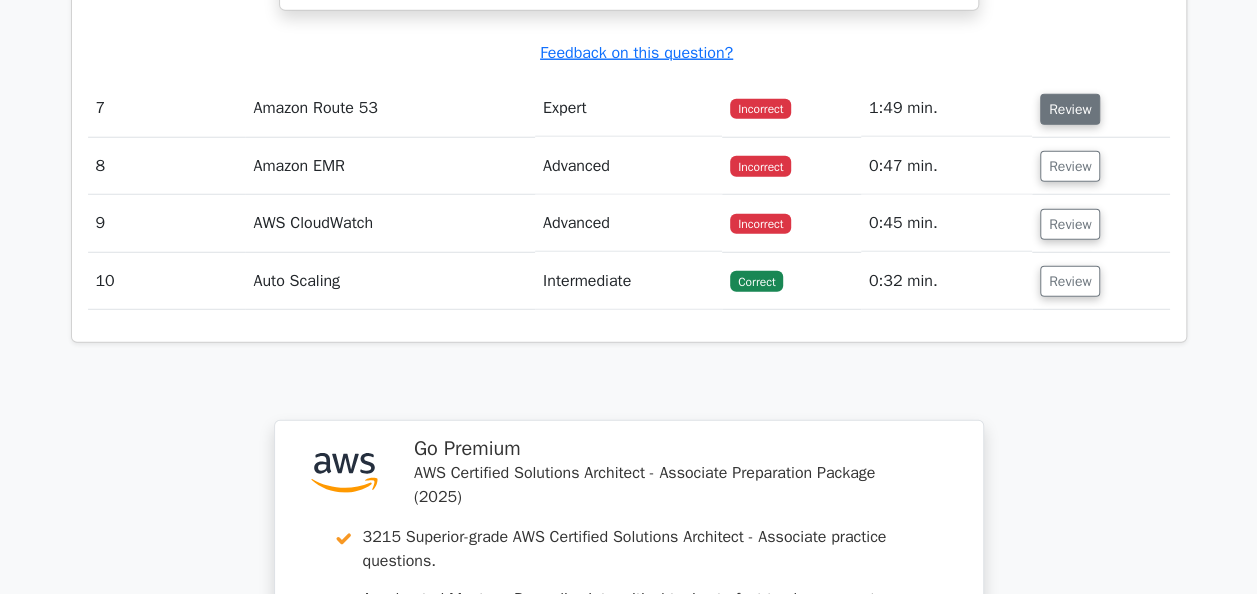 click on "Review" at bounding box center [1070, 109] 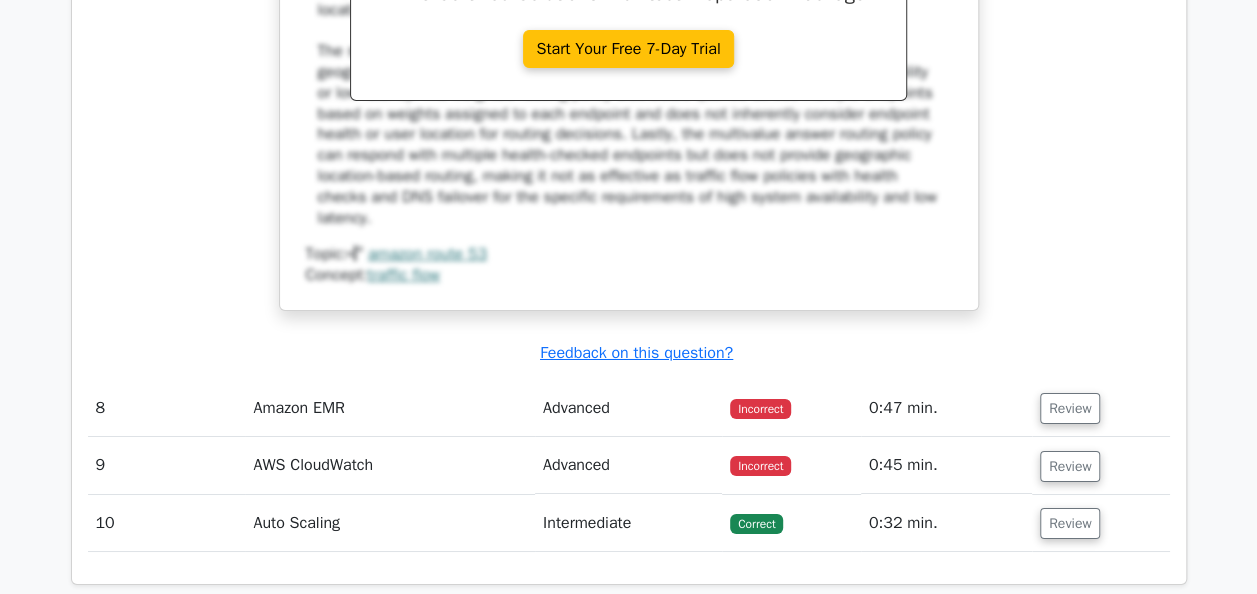 scroll, scrollTop: 7400, scrollLeft: 0, axis: vertical 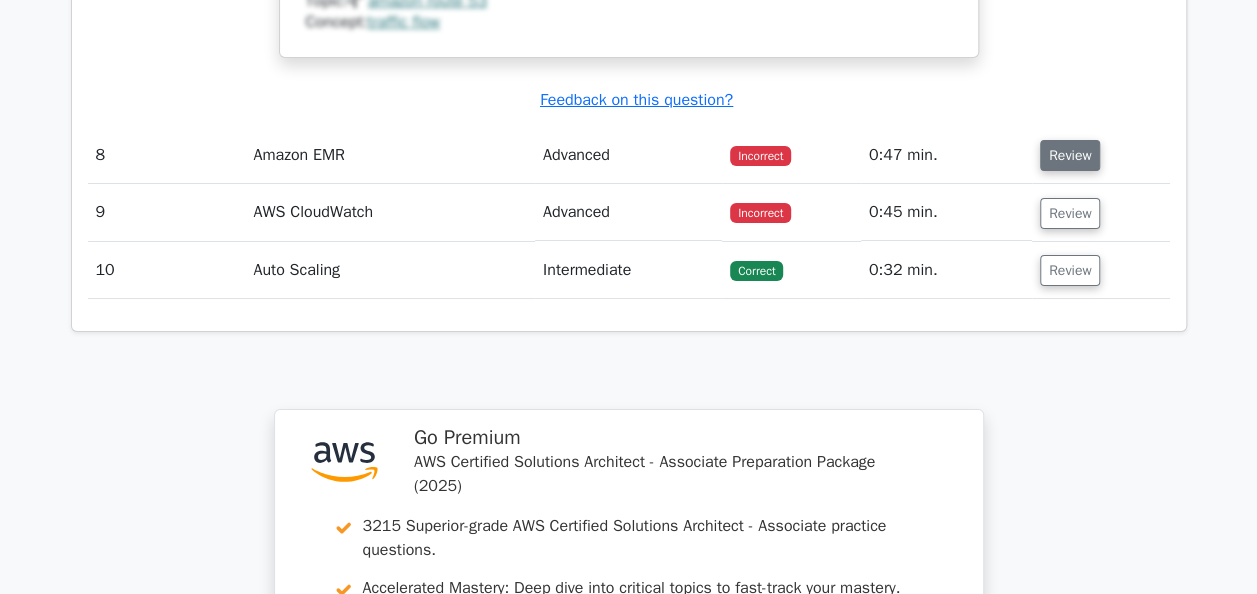 click on "Review" at bounding box center [1070, 155] 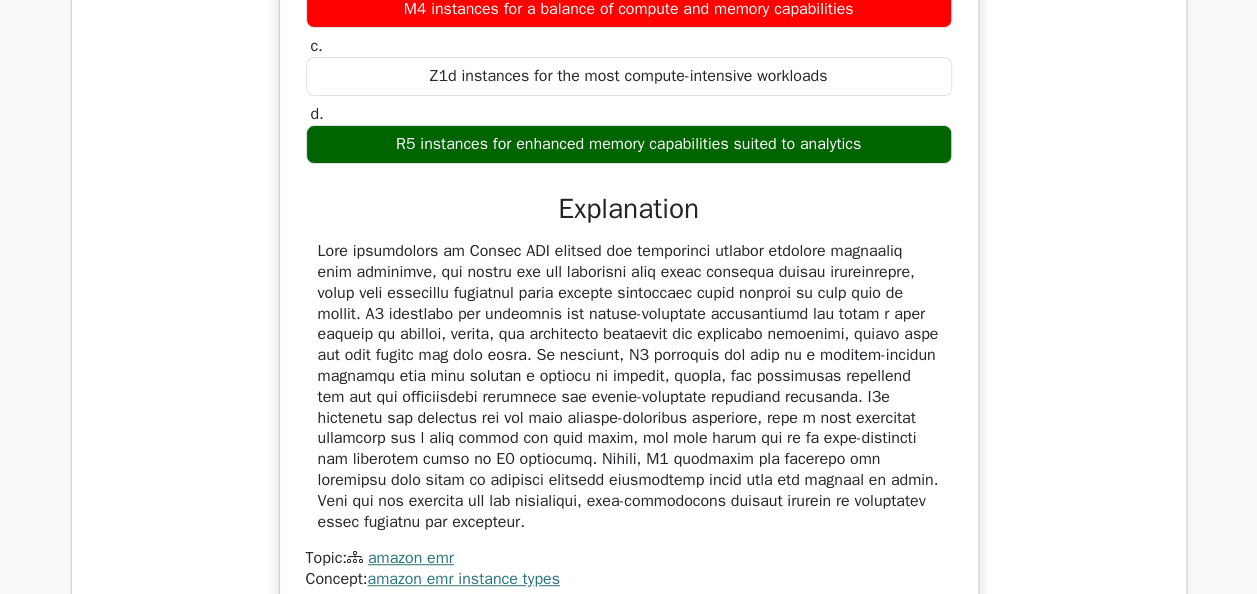 scroll, scrollTop: 8200, scrollLeft: 0, axis: vertical 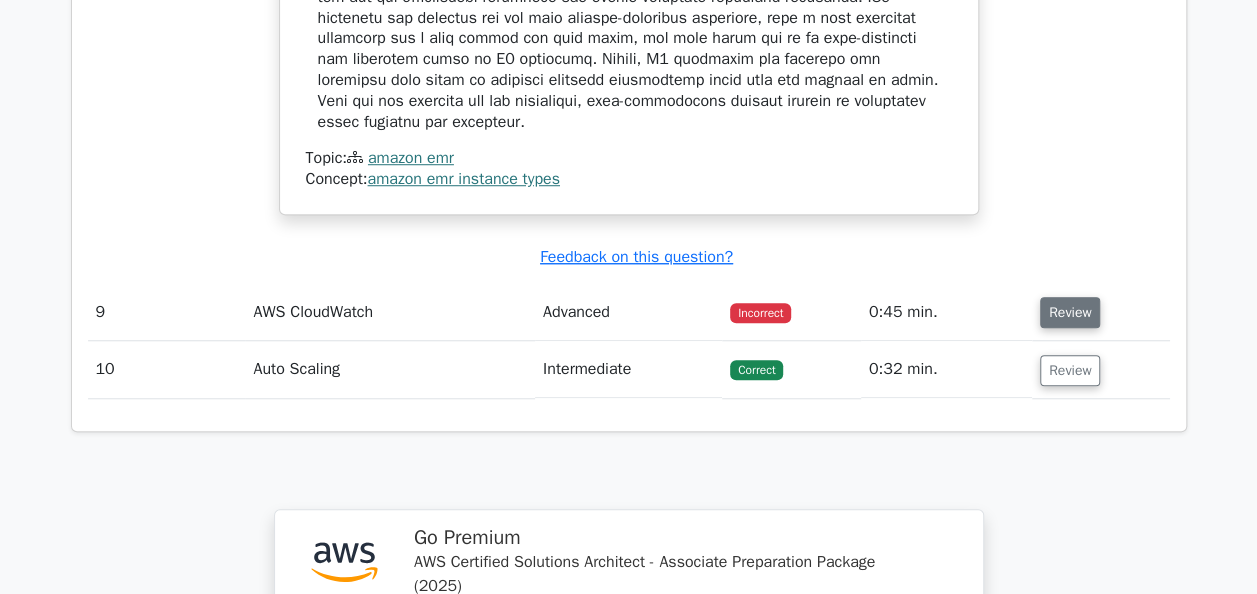 click on "Review" at bounding box center [1070, 312] 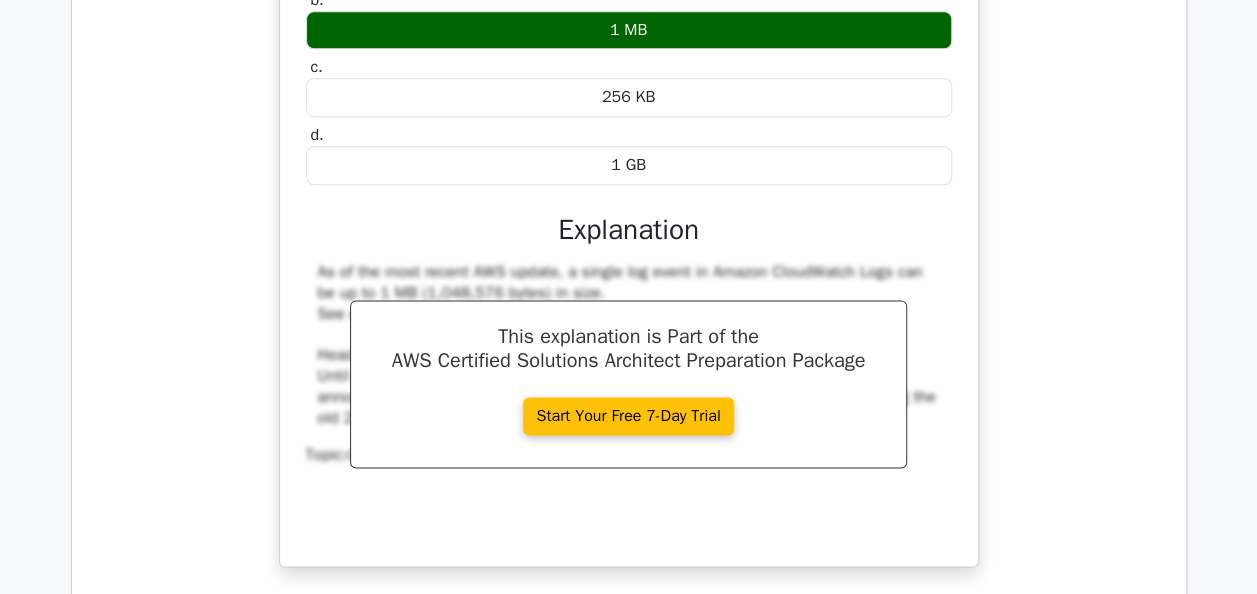 scroll, scrollTop: 9000, scrollLeft: 0, axis: vertical 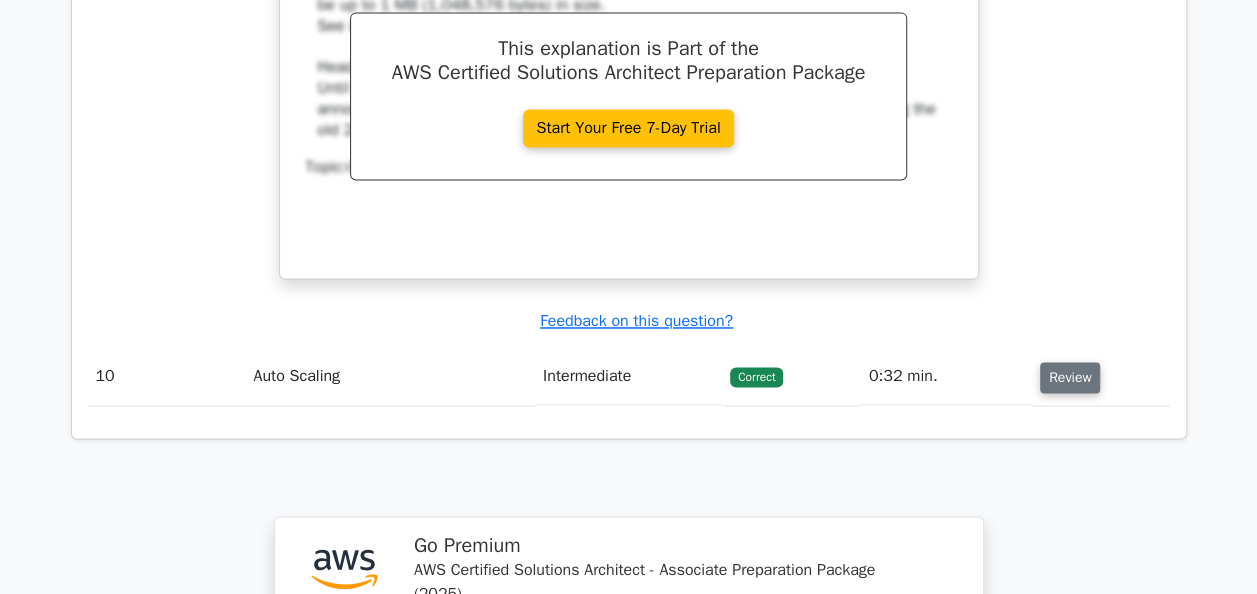 click on "Review" at bounding box center (1070, 377) 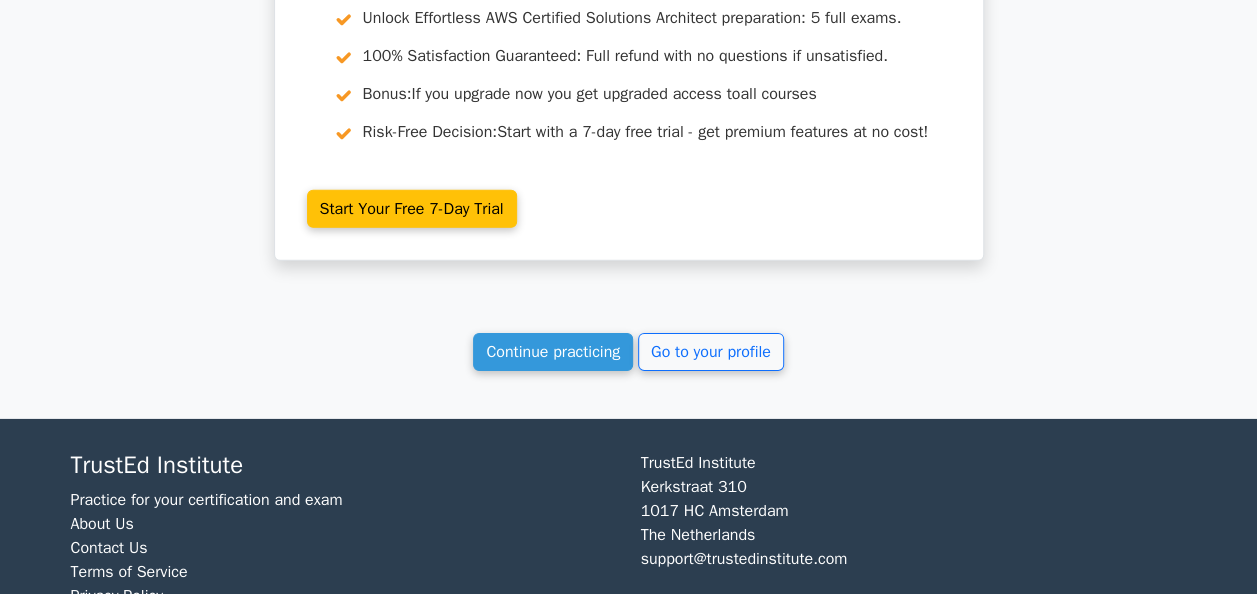 scroll, scrollTop: 10578, scrollLeft: 0, axis: vertical 